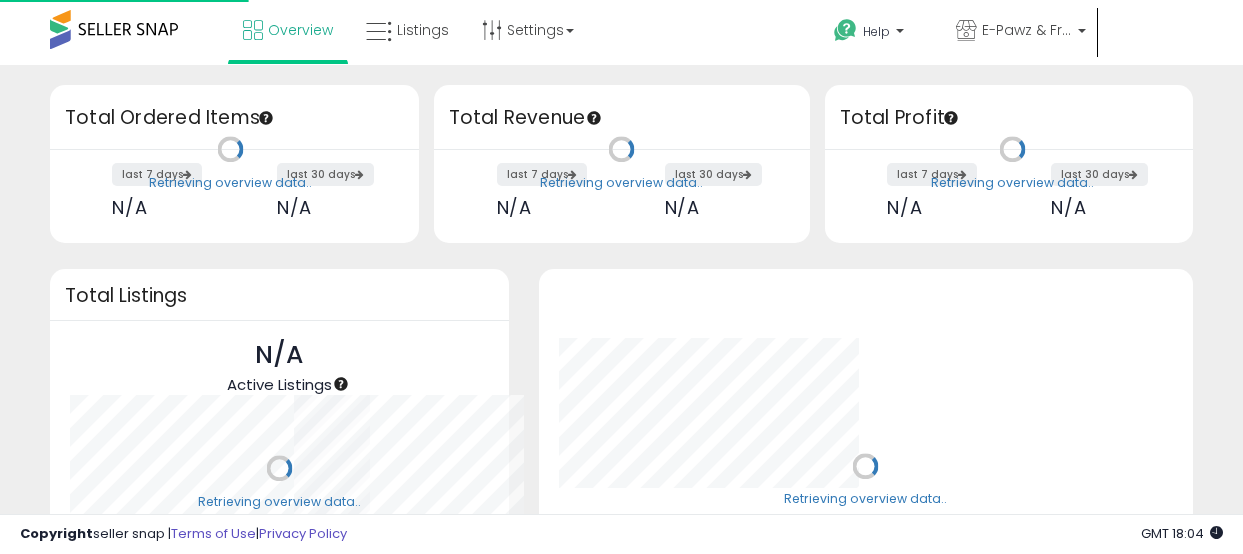 scroll, scrollTop: 0, scrollLeft: 0, axis: both 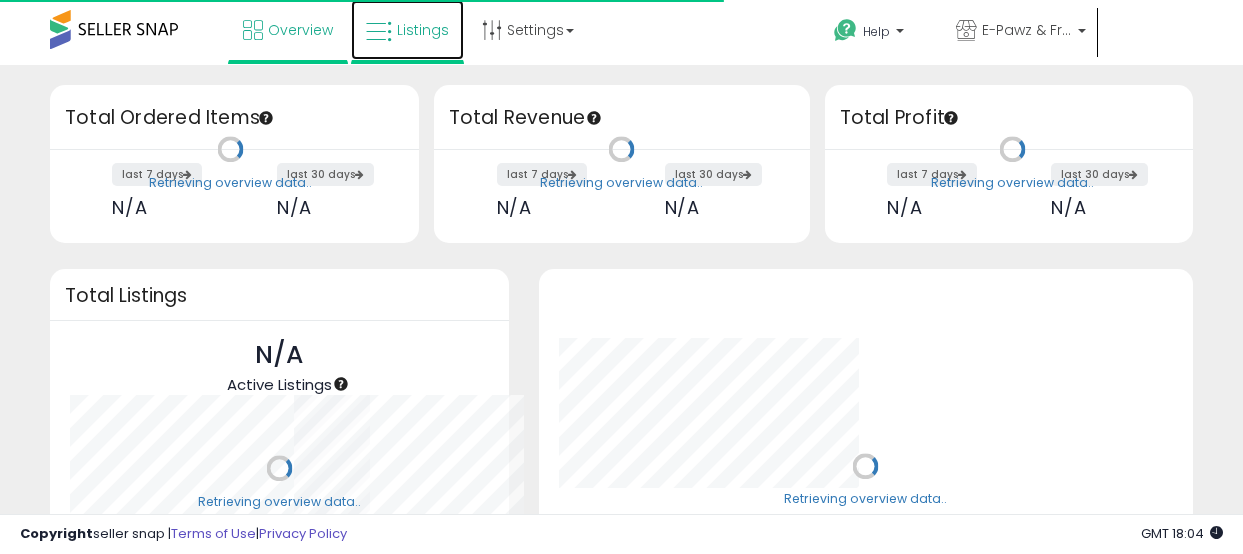 click on "Listings" at bounding box center (423, 30) 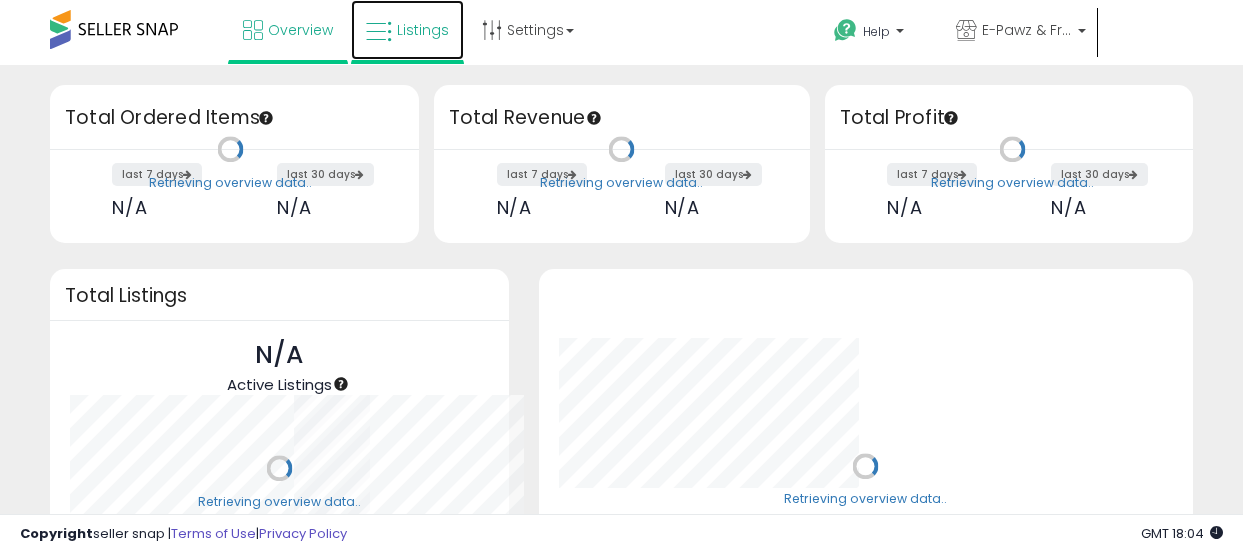 click on "Listings" at bounding box center [423, 30] 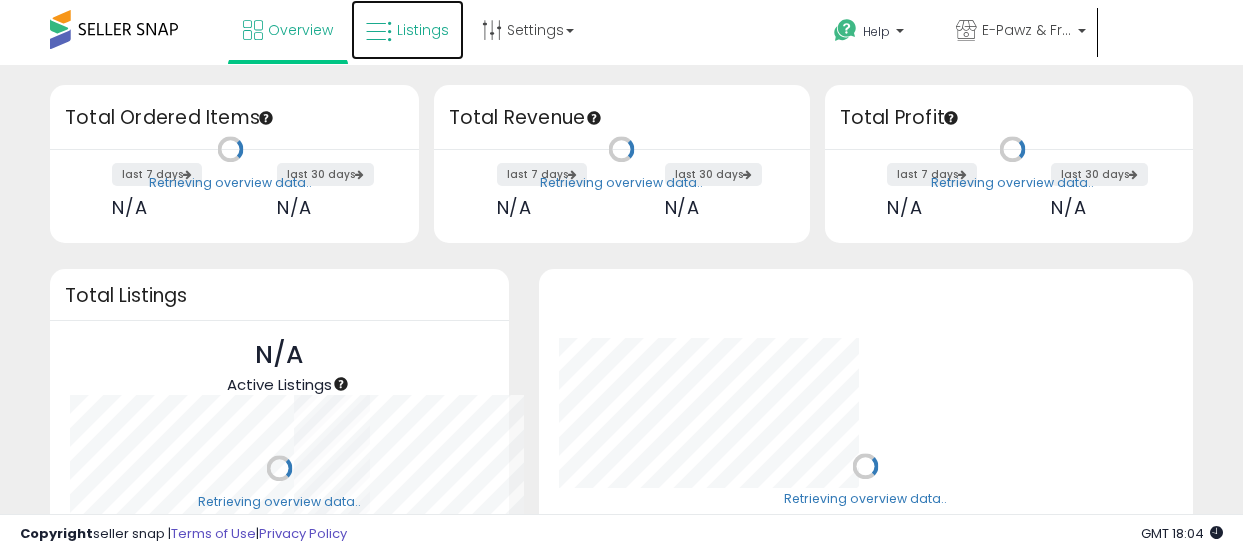 scroll, scrollTop: 341, scrollLeft: 0, axis: vertical 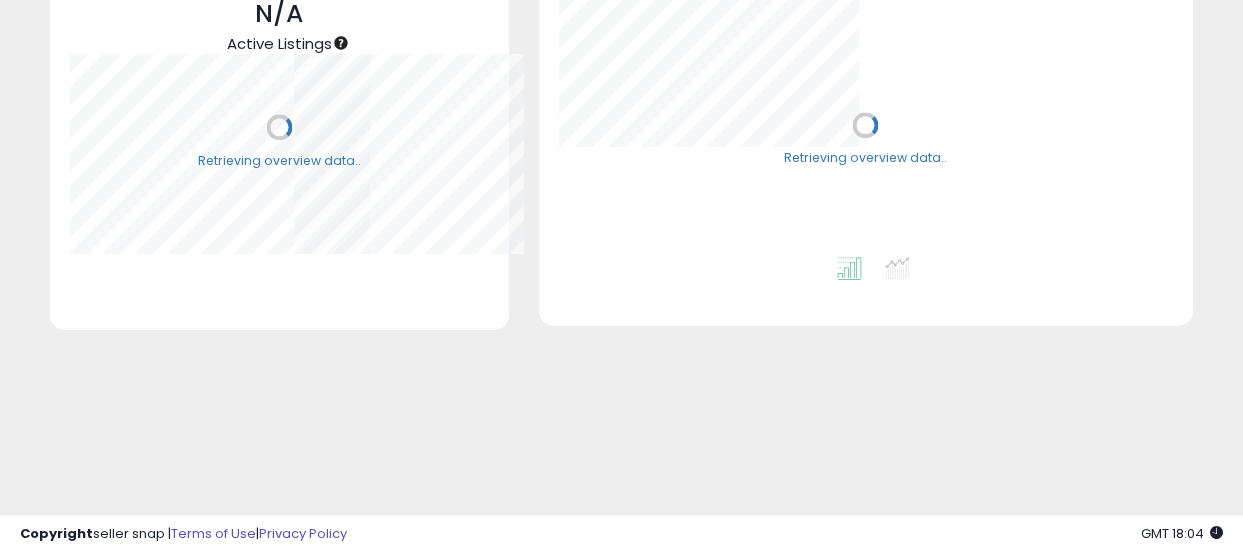 click on "Retrieving overview data.." at bounding box center [866, 139] 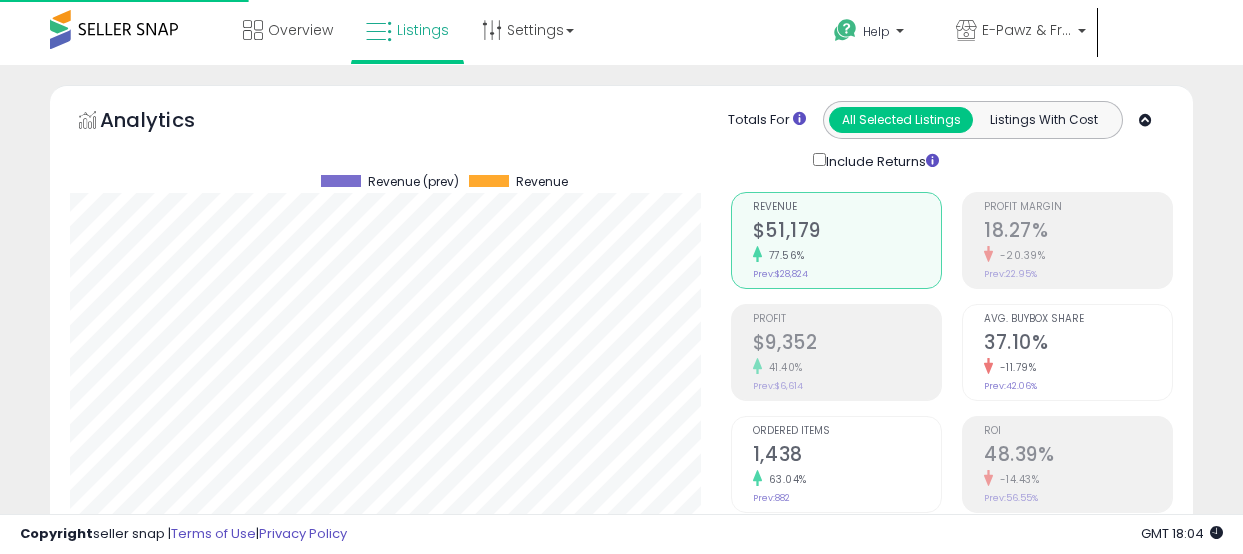 scroll, scrollTop: 0, scrollLeft: 0, axis: both 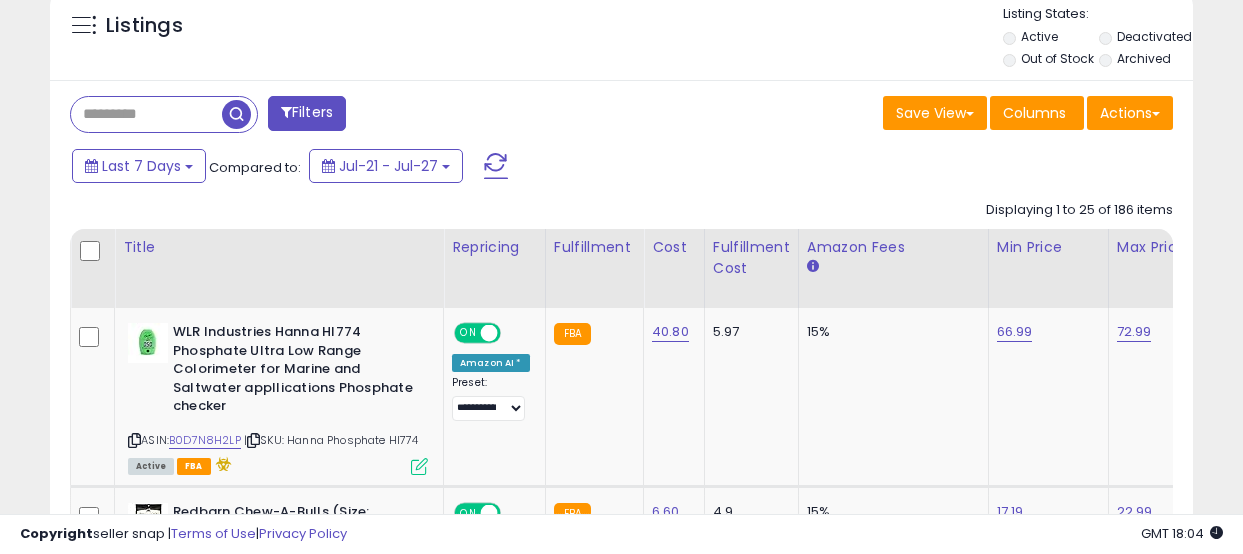 click at bounding box center [146, 114] 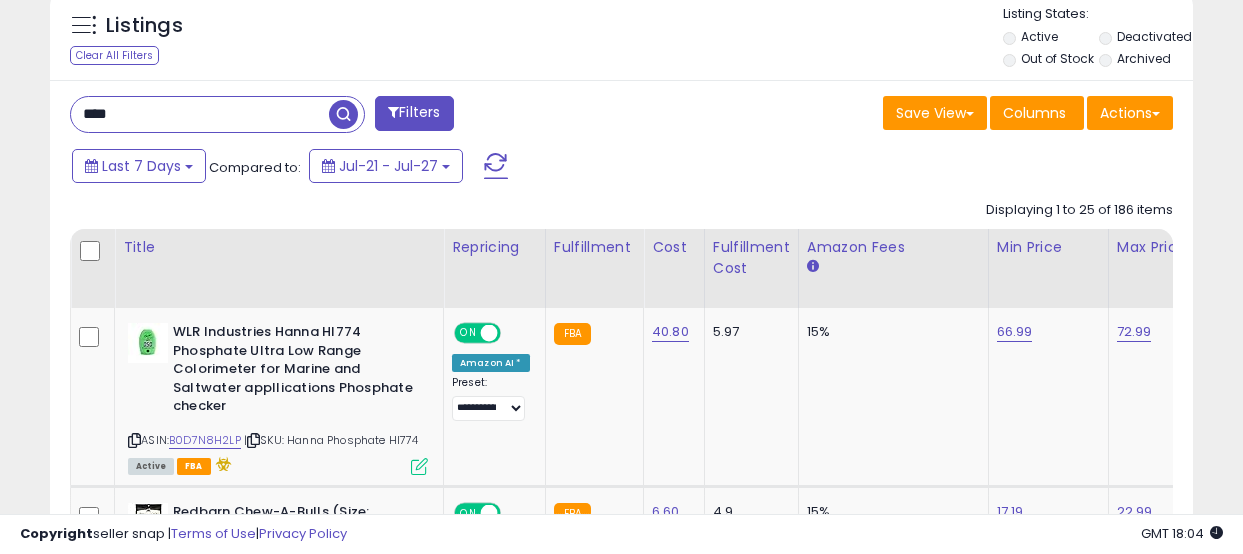 type on "****" 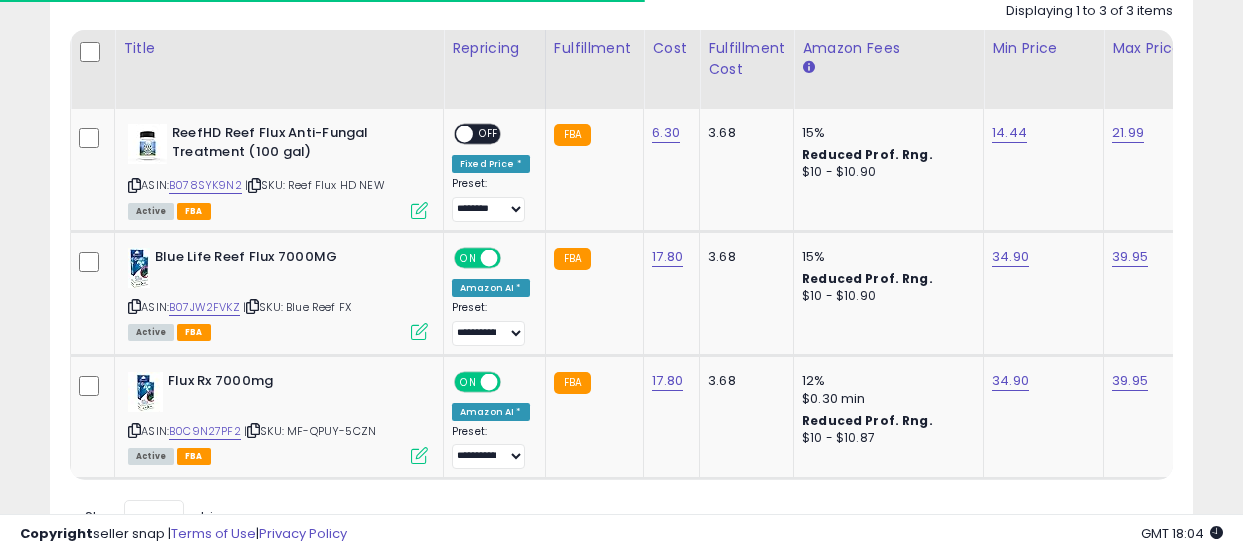 scroll, scrollTop: 959, scrollLeft: 0, axis: vertical 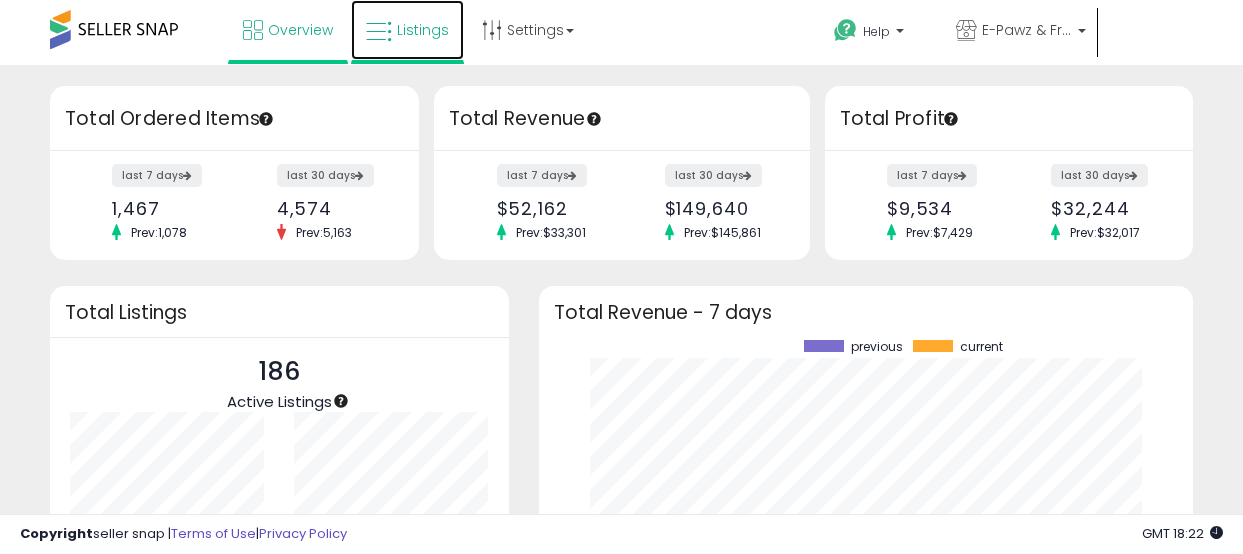 click on "Listings" at bounding box center [423, 30] 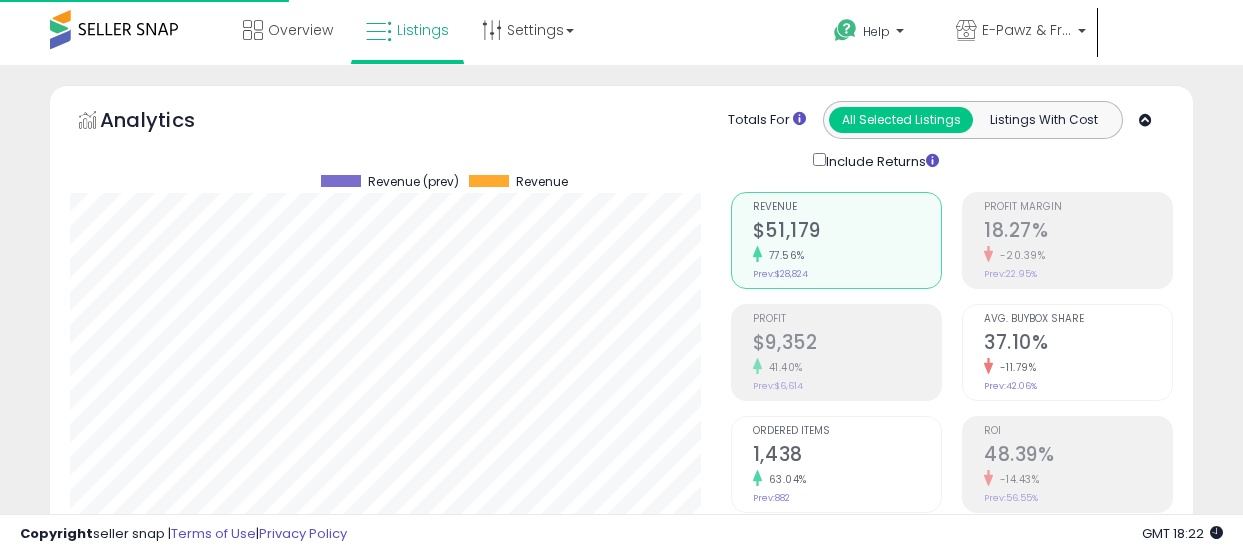 scroll, scrollTop: 0, scrollLeft: 0, axis: both 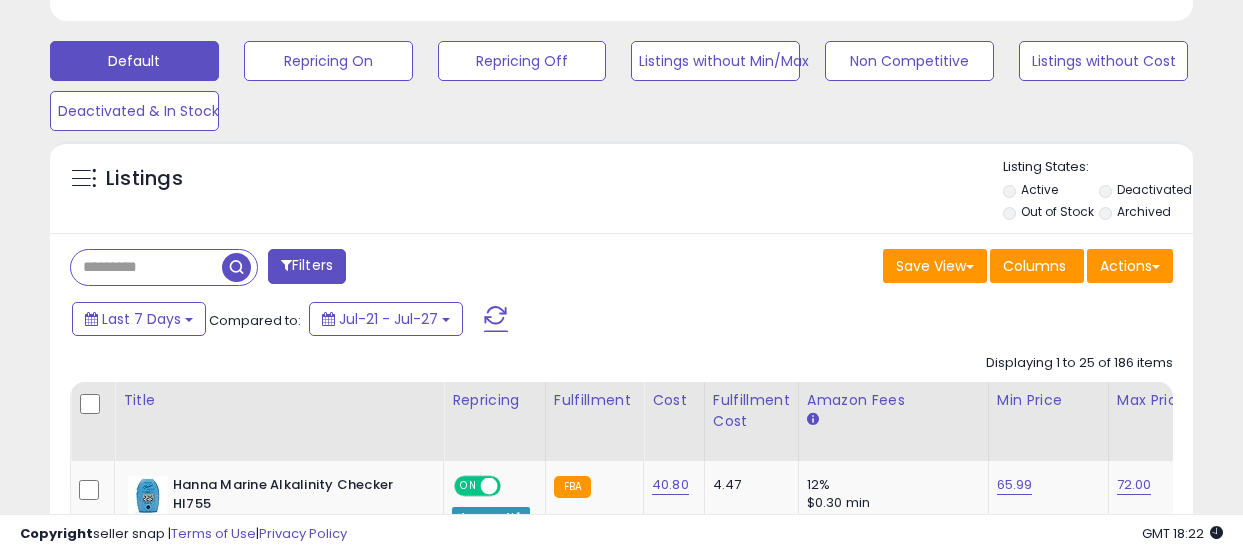 click at bounding box center (146, 267) 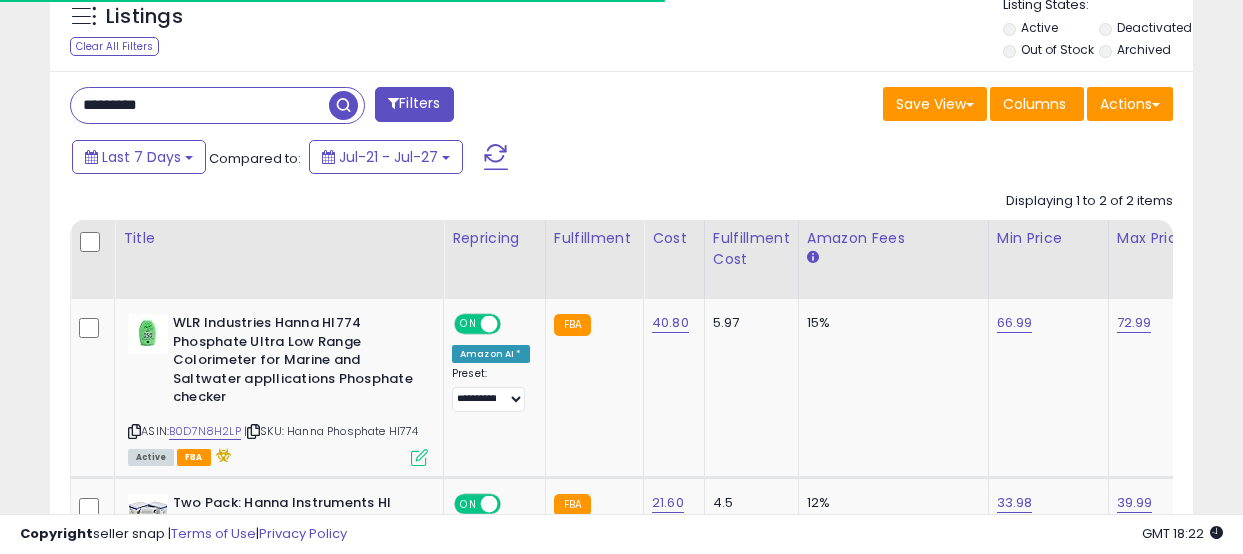 scroll, scrollTop: 753, scrollLeft: 0, axis: vertical 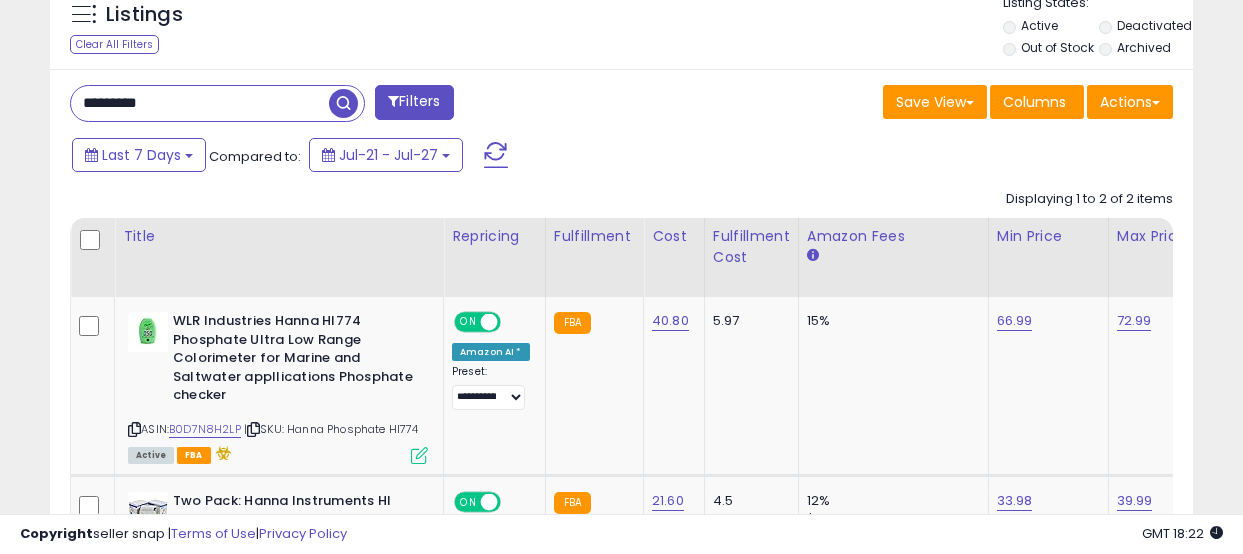 click on "*********" at bounding box center [200, 103] 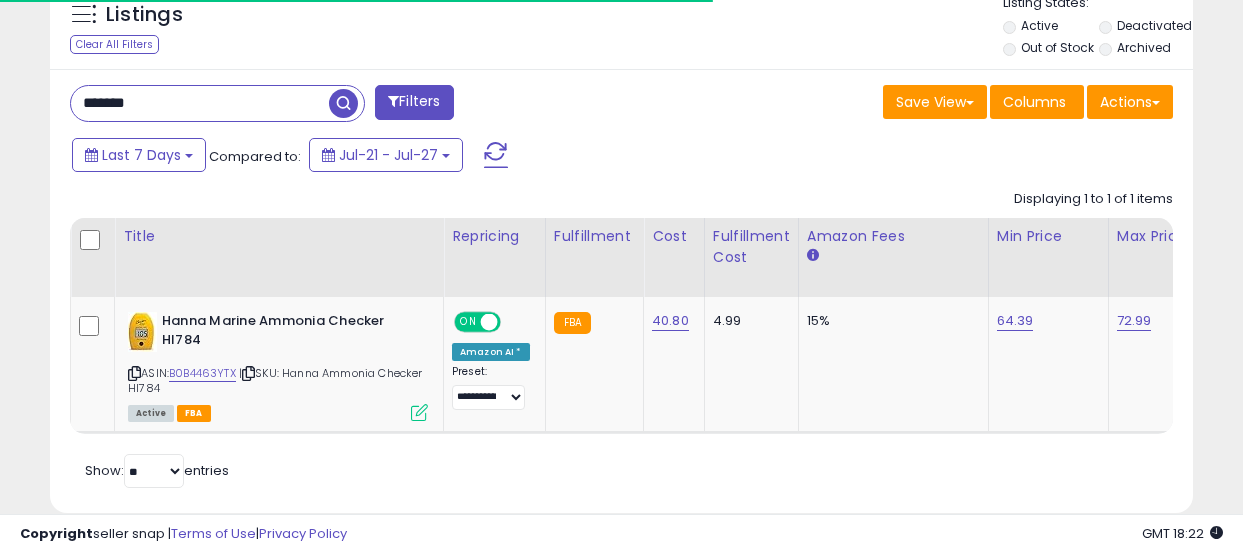 scroll, scrollTop: 787, scrollLeft: 0, axis: vertical 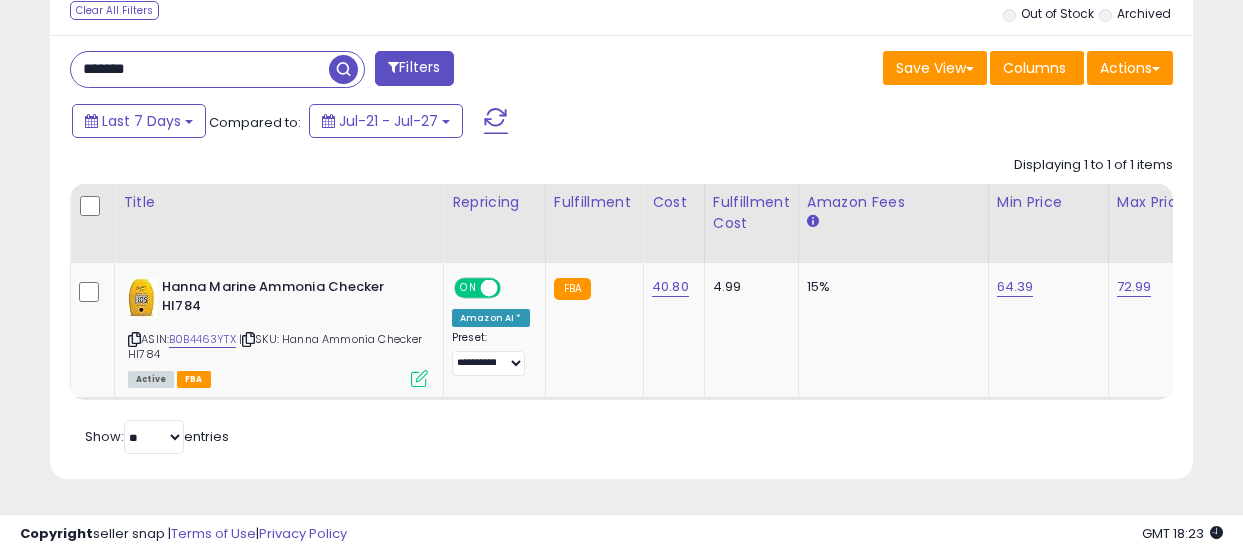 click on "*******" at bounding box center (200, 69) 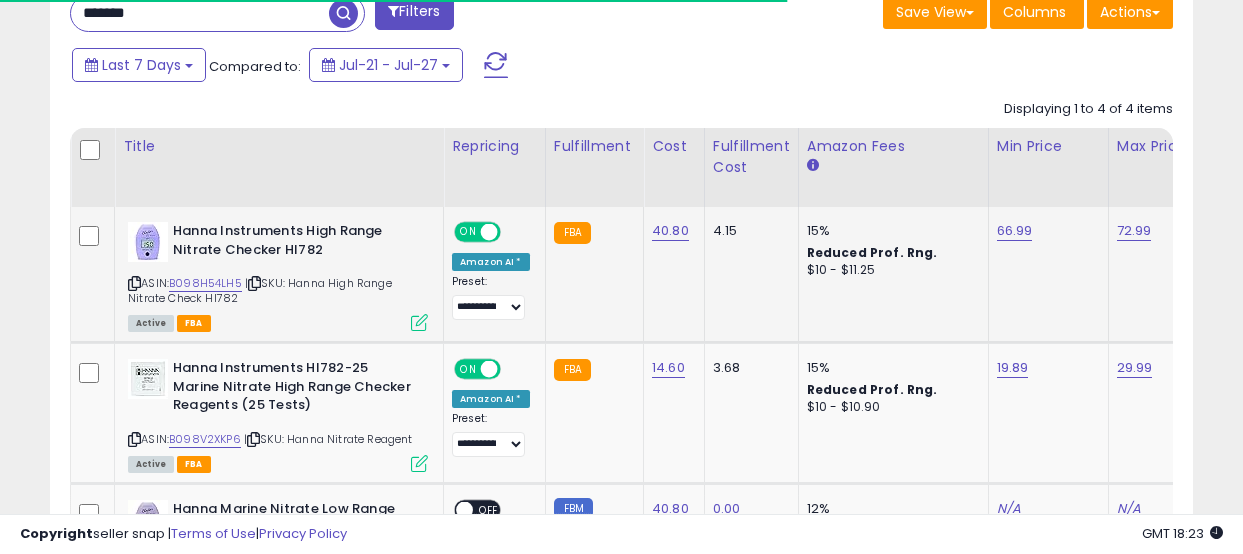scroll, scrollTop: 847, scrollLeft: 0, axis: vertical 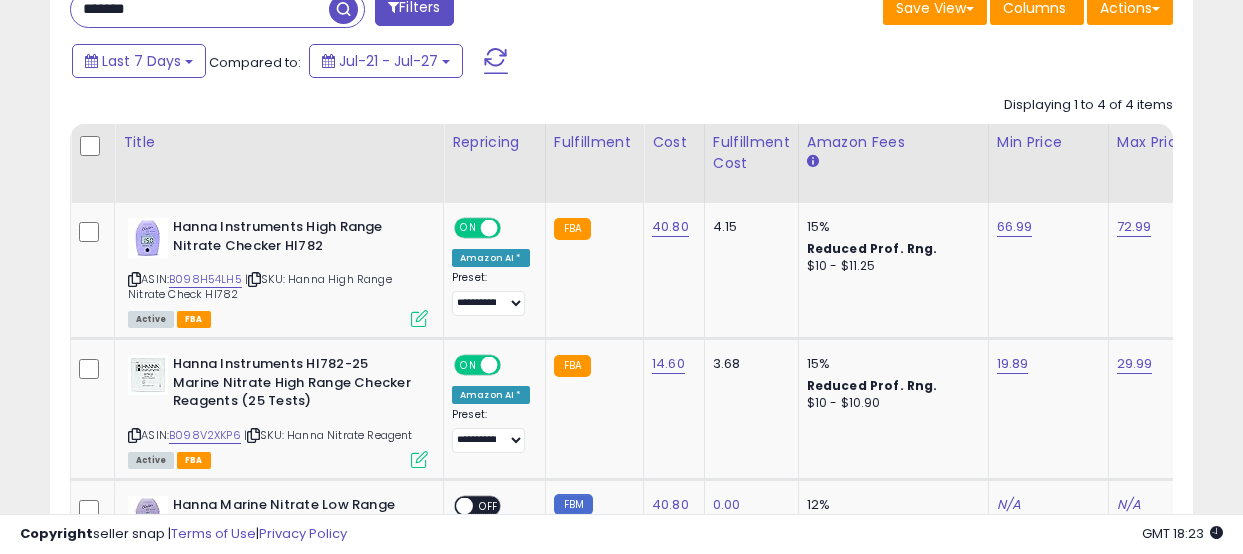 click on "*******" at bounding box center (200, 9) 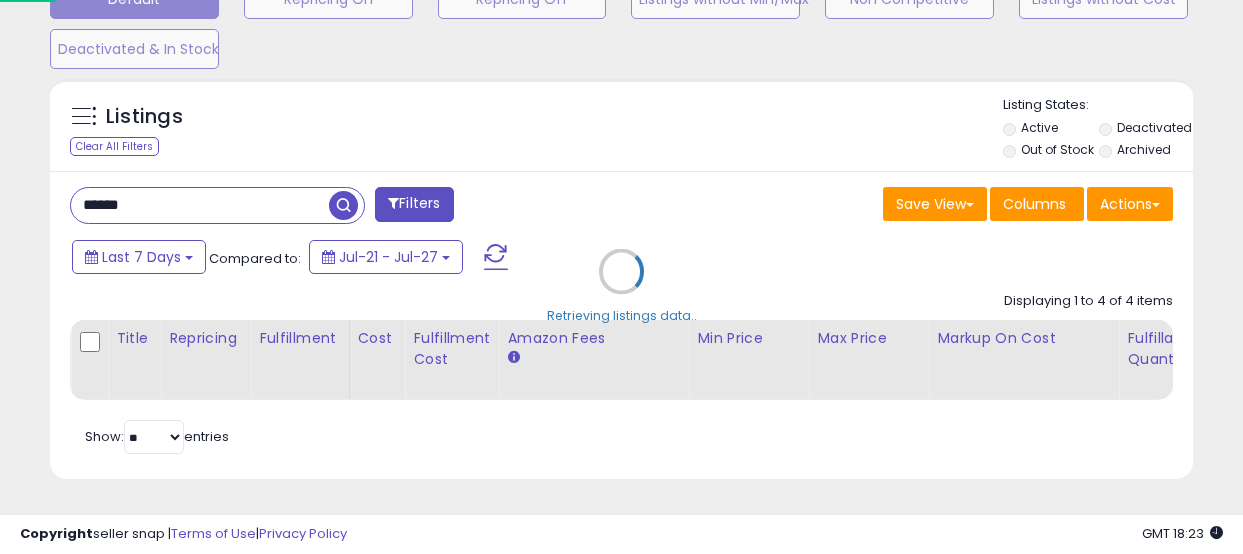 scroll, scrollTop: 651, scrollLeft: 0, axis: vertical 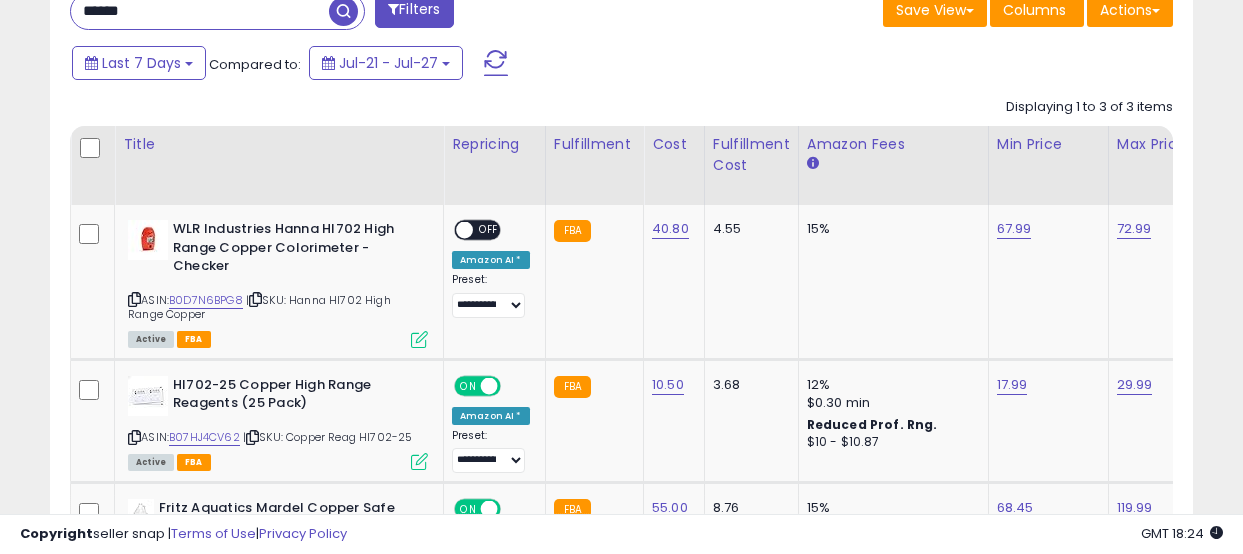 click on "******" at bounding box center [200, 11] 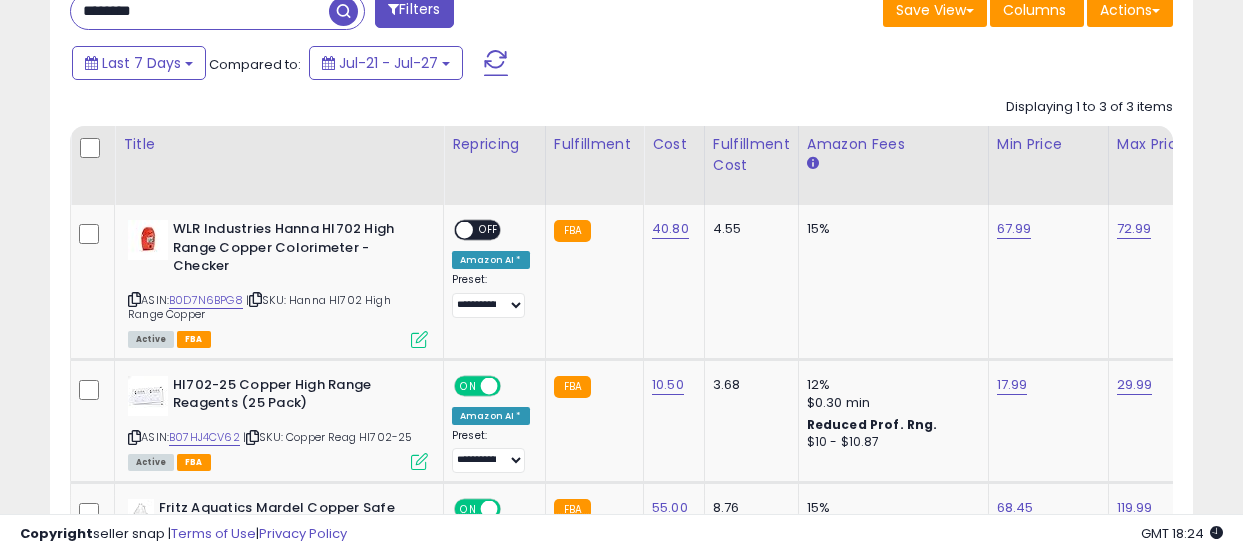 type on "********" 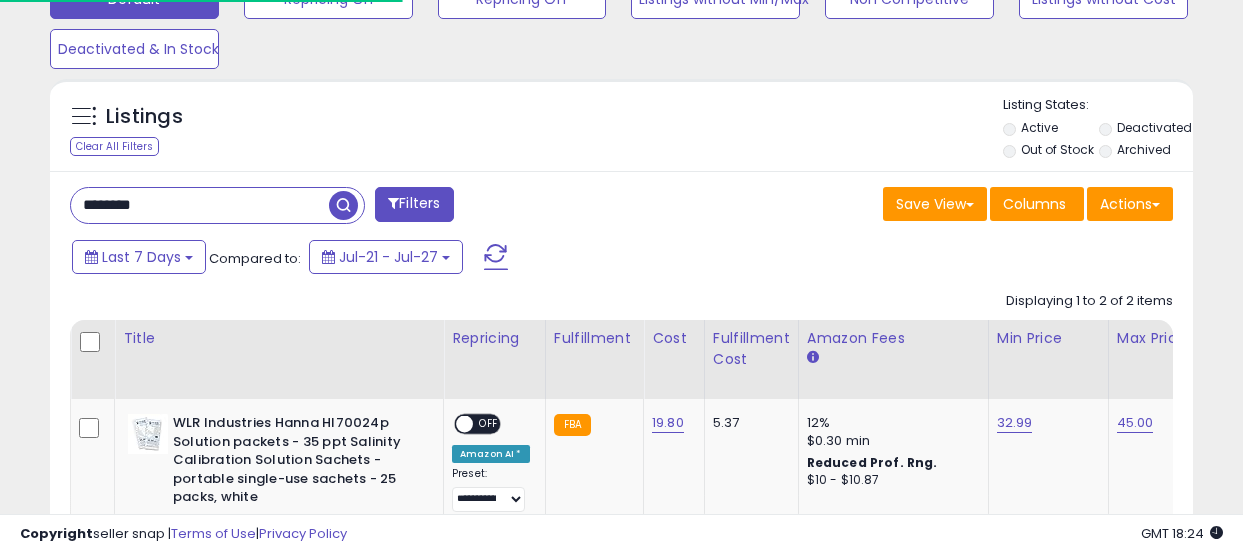 scroll, scrollTop: 845, scrollLeft: 0, axis: vertical 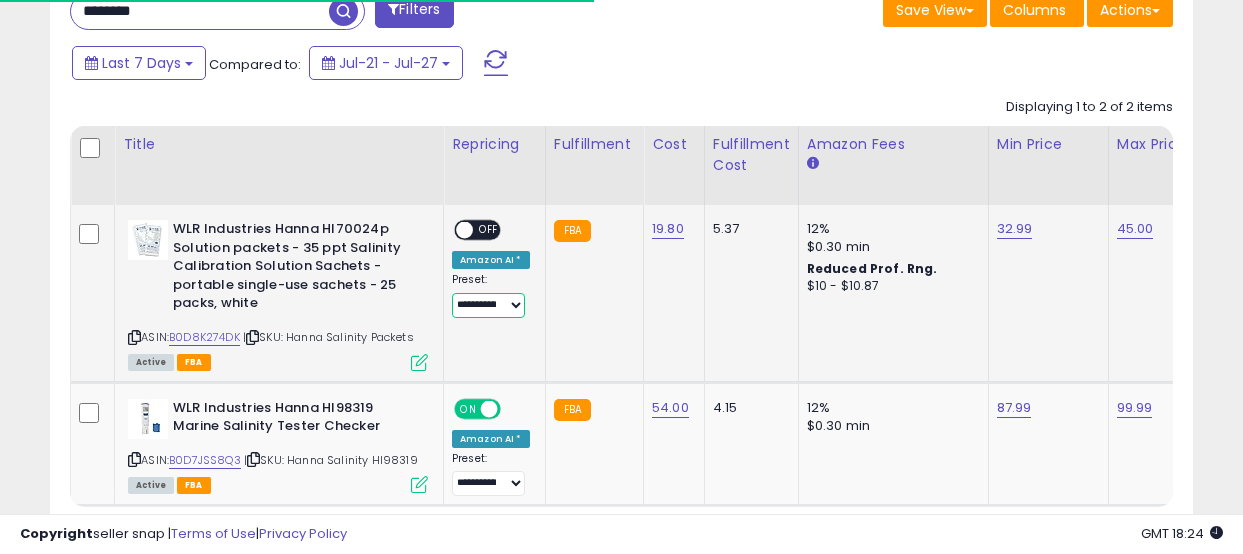click on "**********" at bounding box center [488, 305] 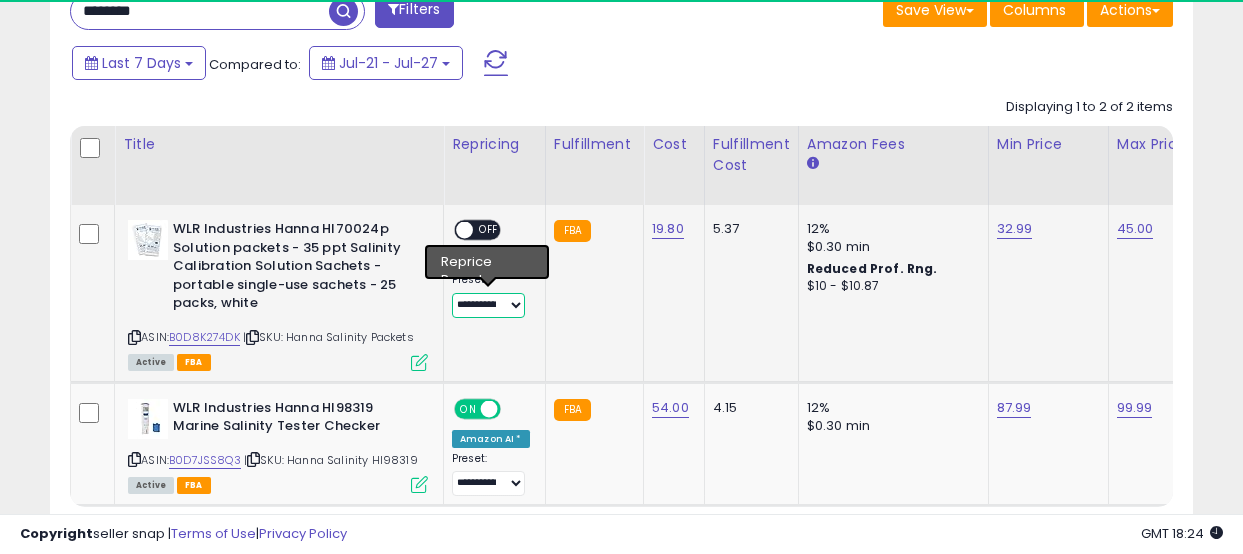 scroll, scrollTop: 999590, scrollLeft: 999339, axis: both 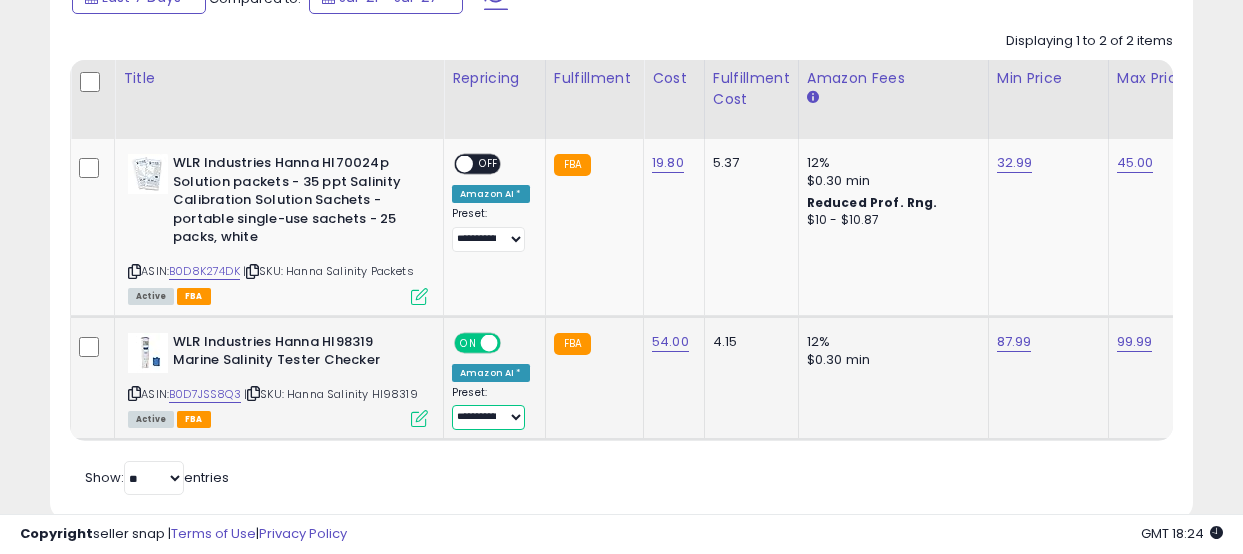 click on "**********" at bounding box center [488, 417] 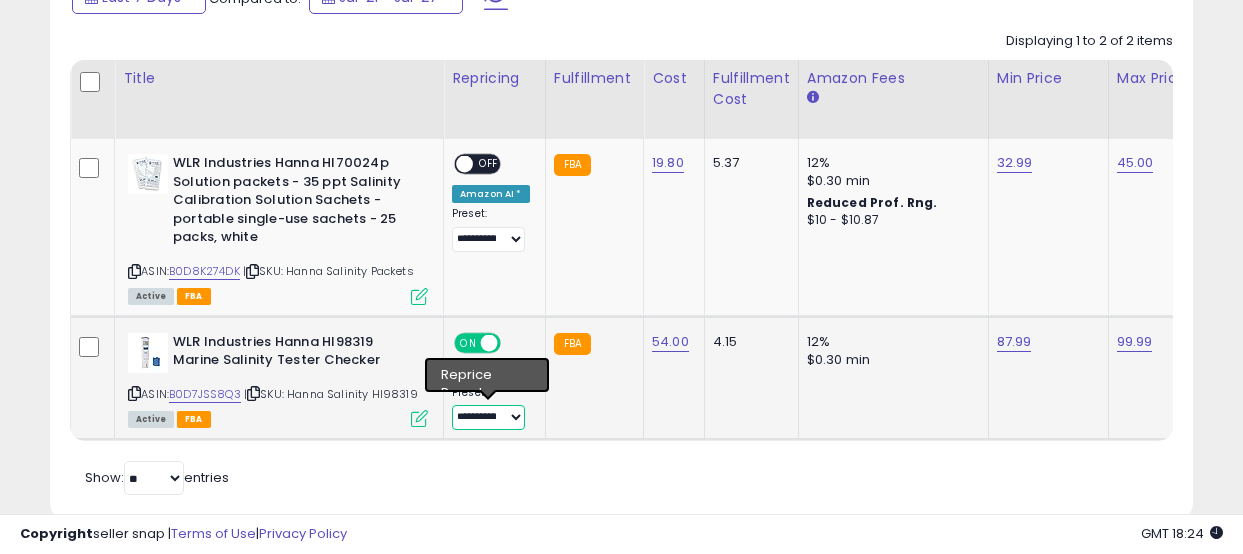 select on "**********" 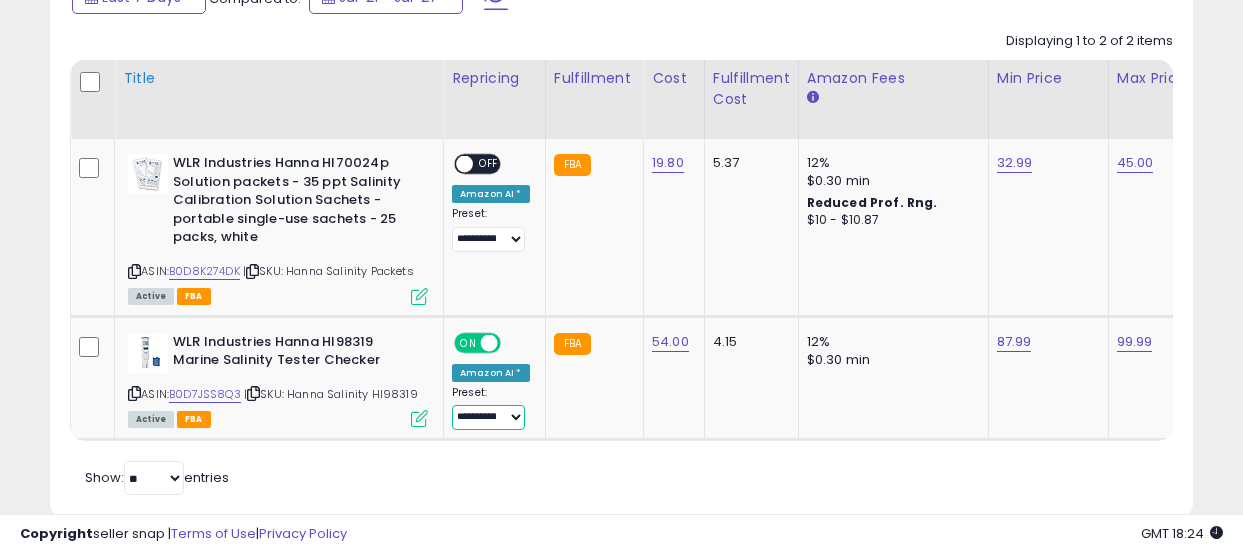 scroll, scrollTop: 771, scrollLeft: 0, axis: vertical 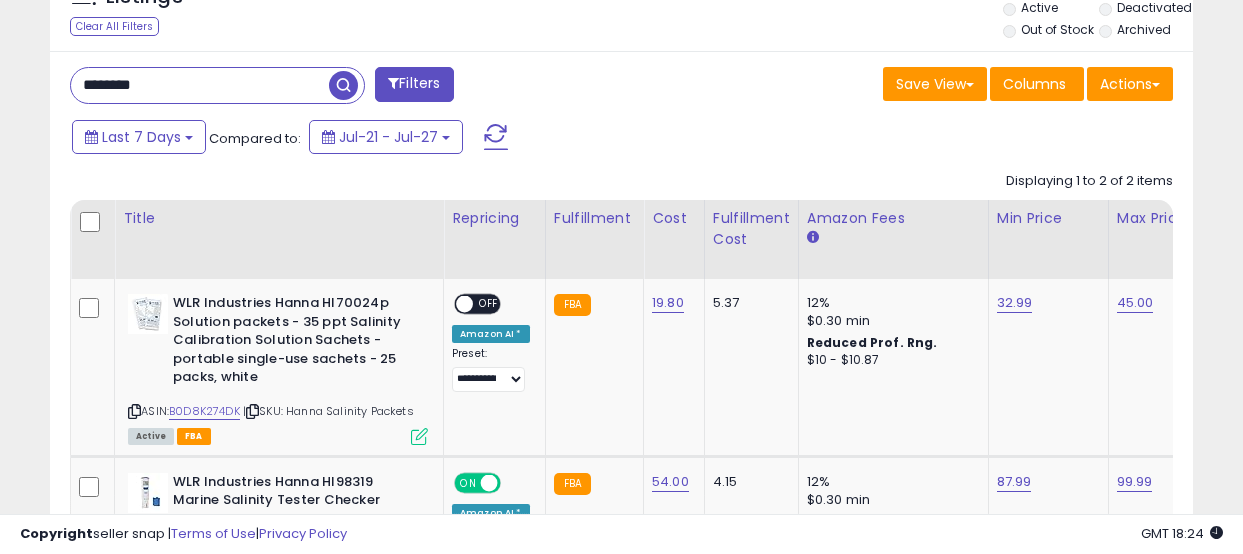 click on "********" at bounding box center (200, 85) 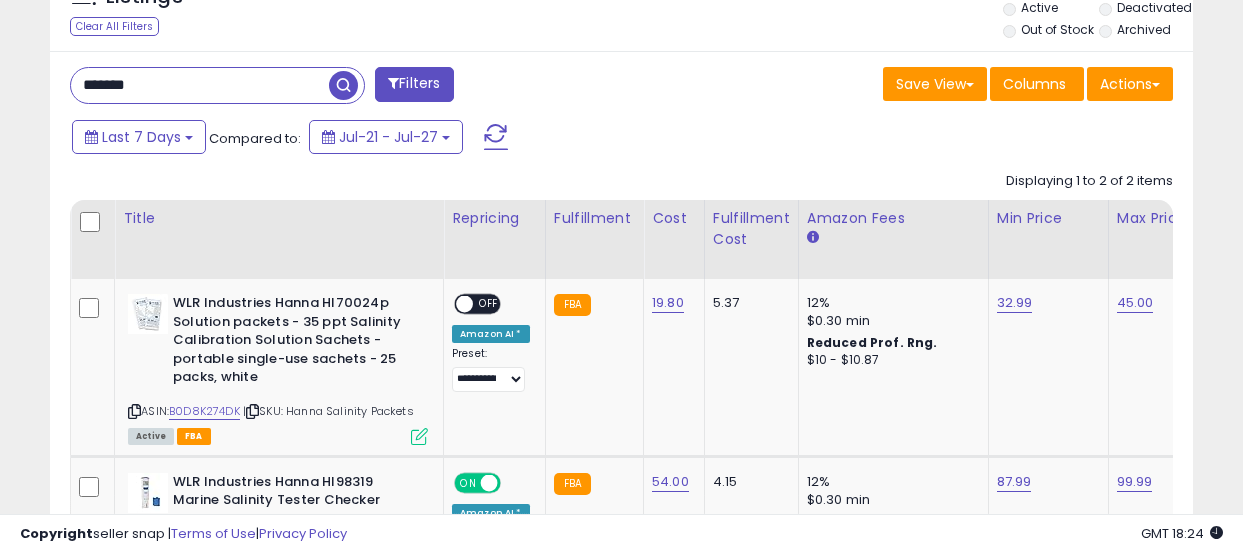 type on "*******" 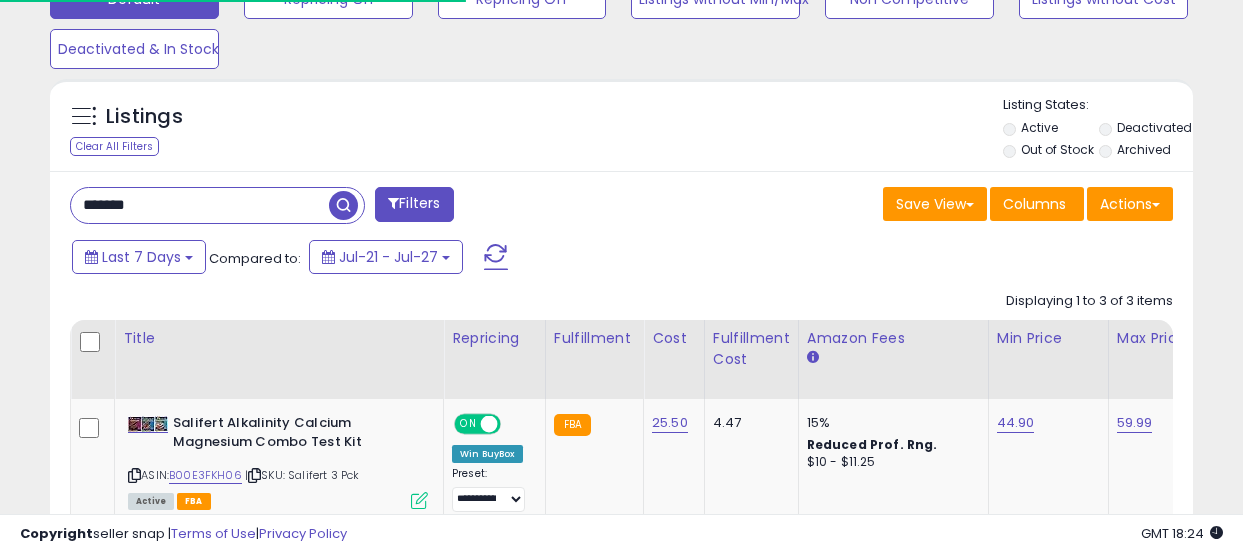 scroll, scrollTop: 771, scrollLeft: 0, axis: vertical 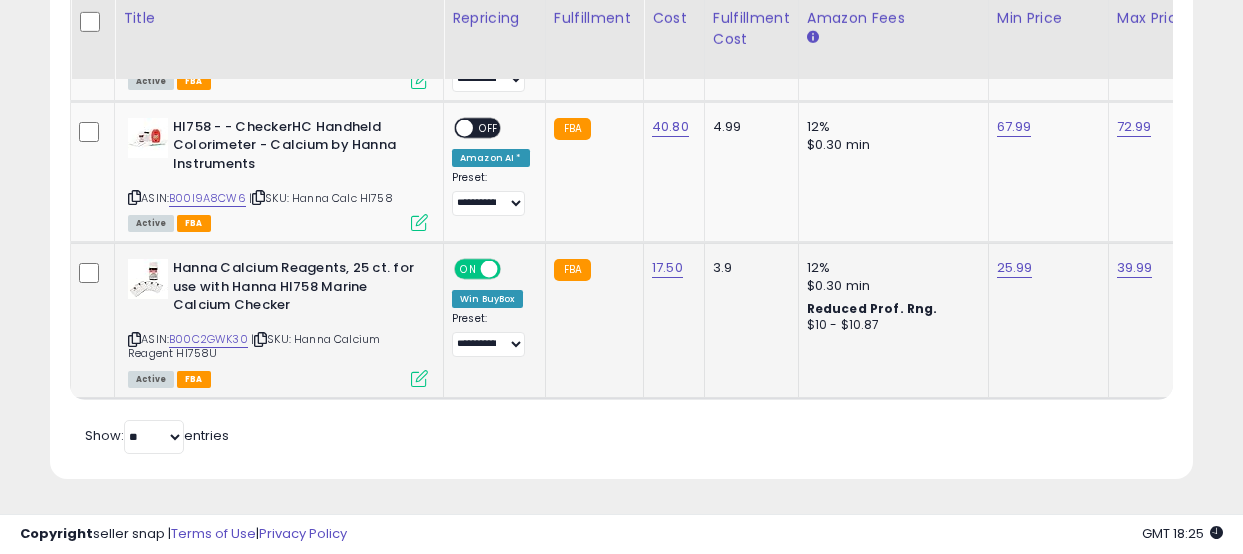 click on "Hanna Calcium Reagents, 25 ct. for use with Hanna HI758 Marine Calcium Checker  ASIN:  B00C2GWK30    |   SKU: Hanna Calcium Reagent HI758U Active FBA" 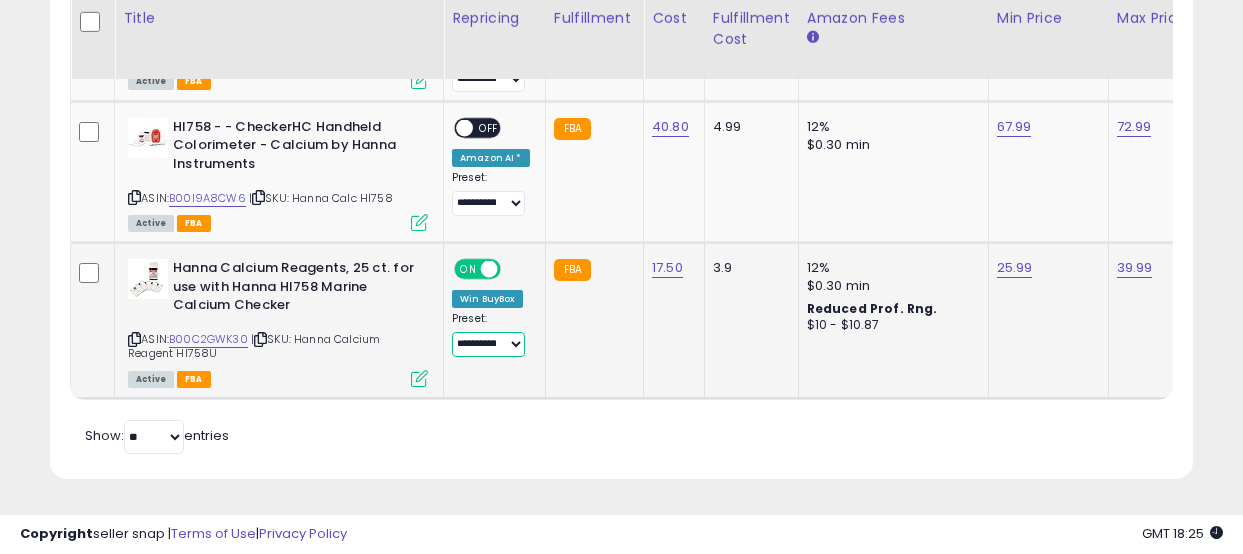 click on "**********" at bounding box center (488, 344) 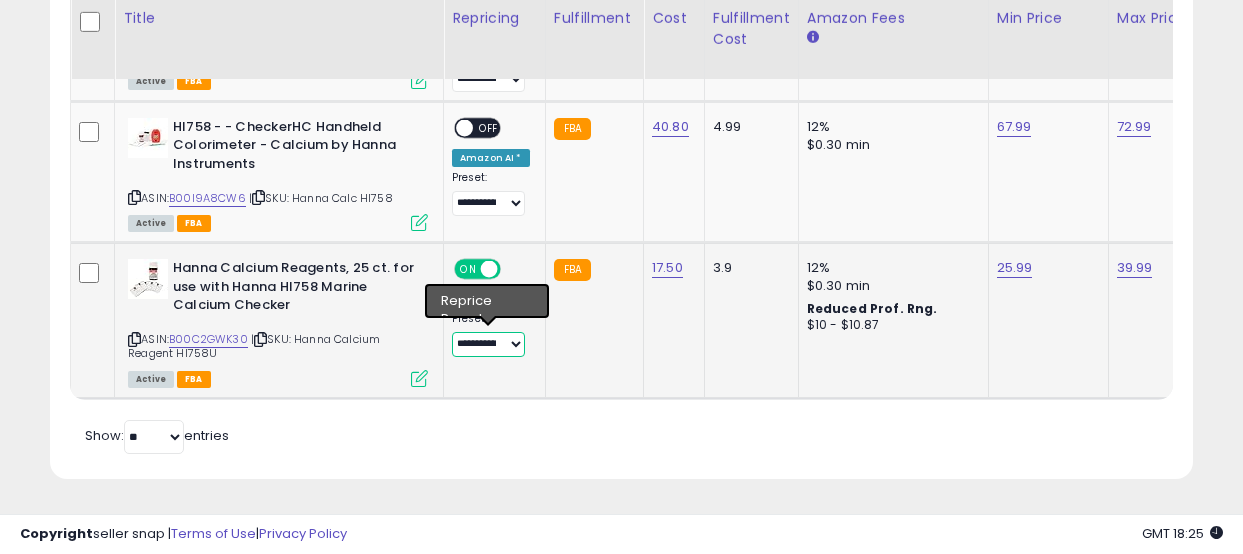 select on "**********" 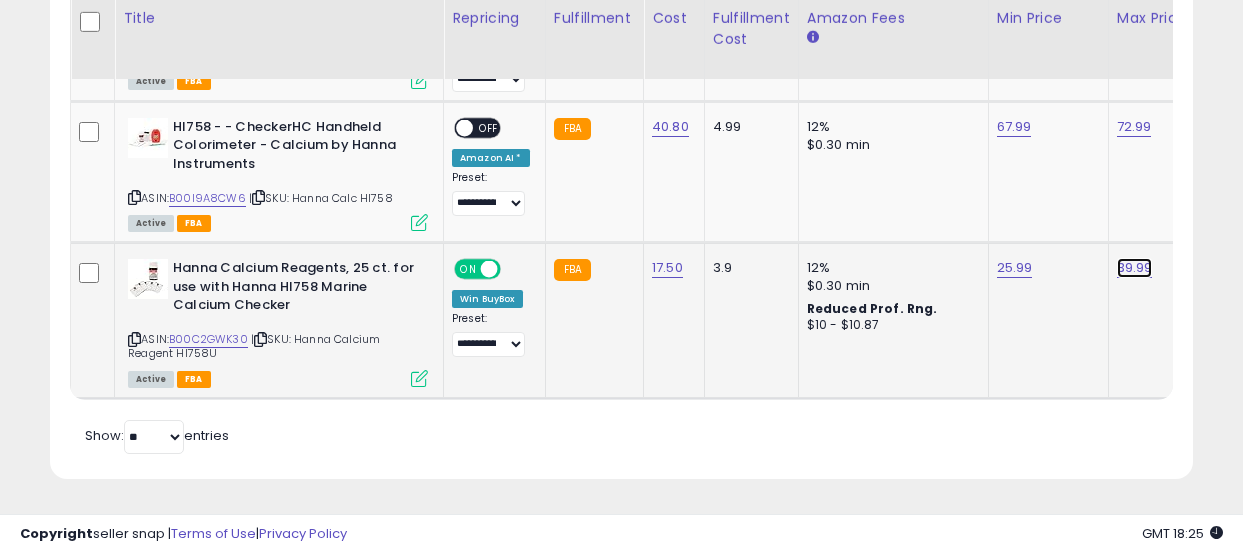 click on "39.99" at bounding box center [1135, 3] 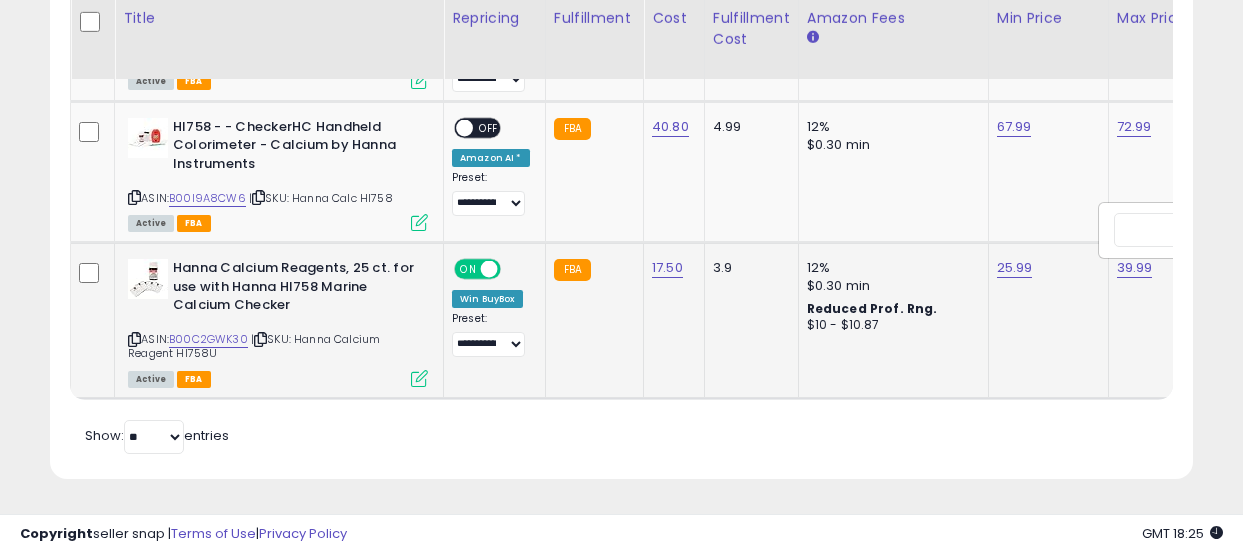 scroll, scrollTop: 0, scrollLeft: 135, axis: horizontal 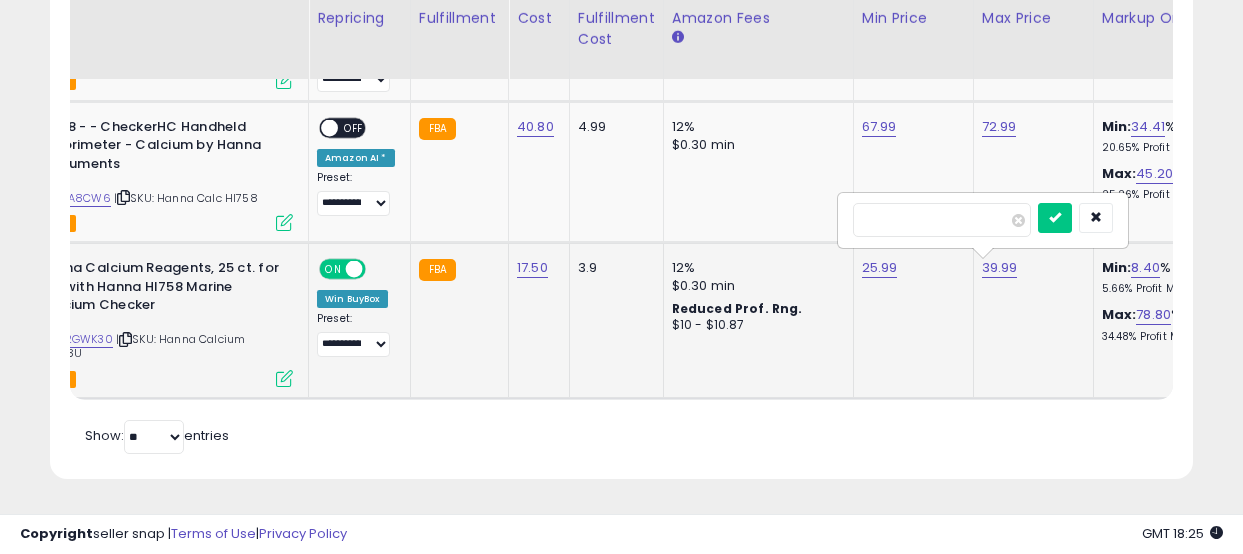 click on "*****" at bounding box center [942, 220] 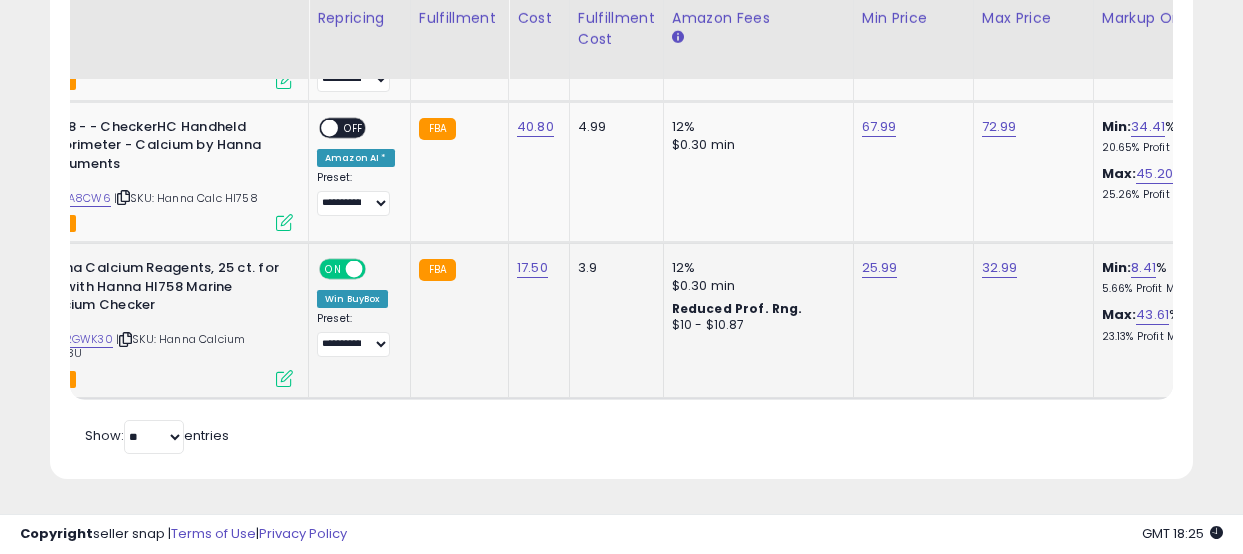 scroll, scrollTop: 0, scrollLeft: 73, axis: horizontal 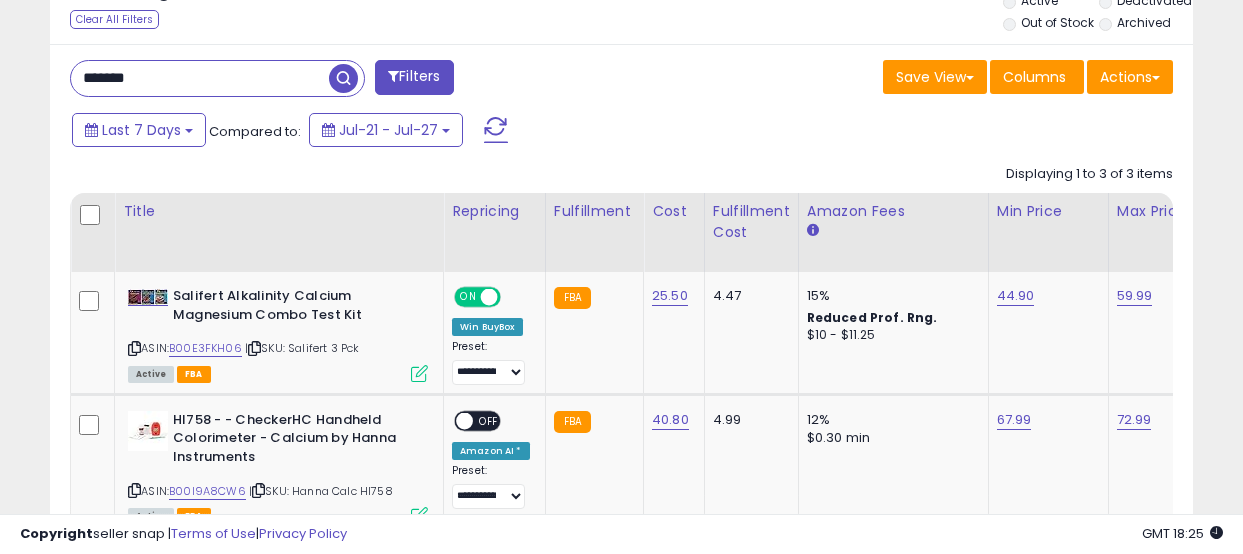 click on "*******" at bounding box center (200, 78) 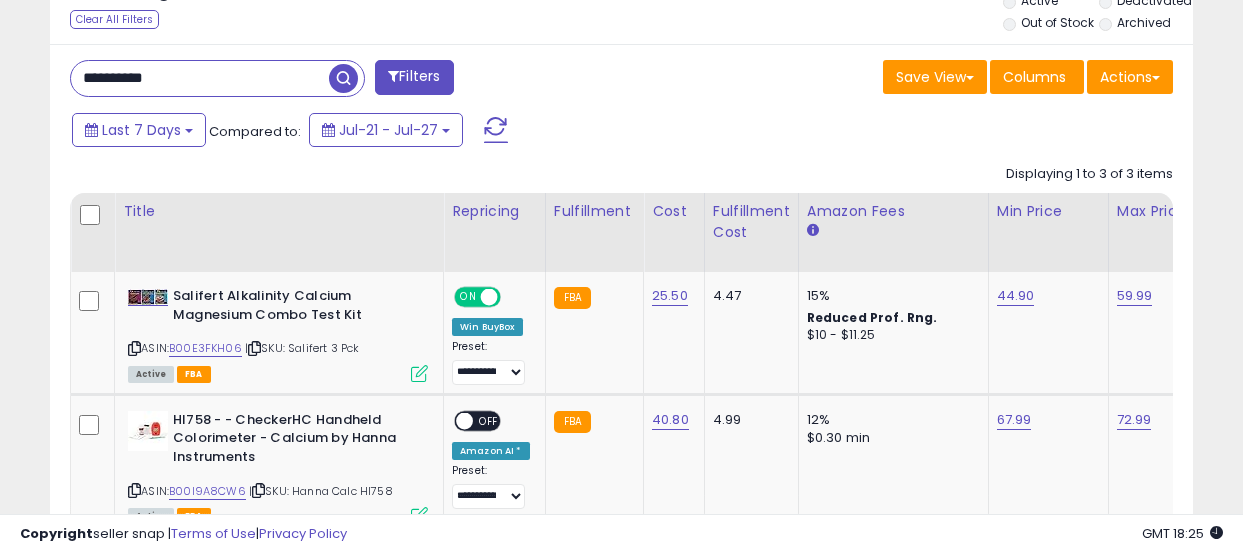 type on "**********" 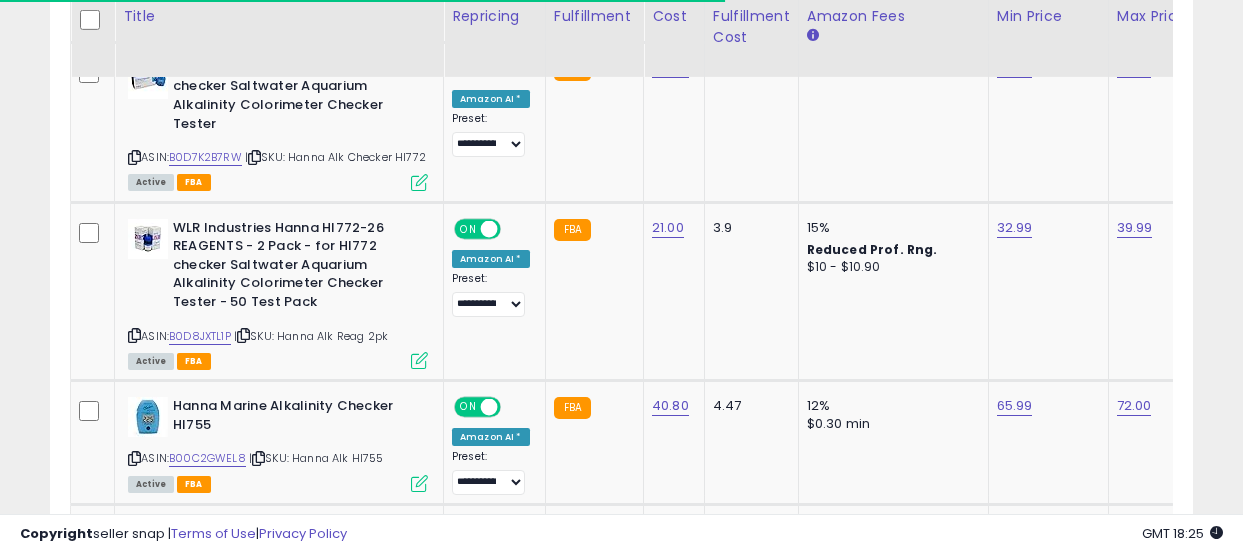 scroll, scrollTop: 1131, scrollLeft: 0, axis: vertical 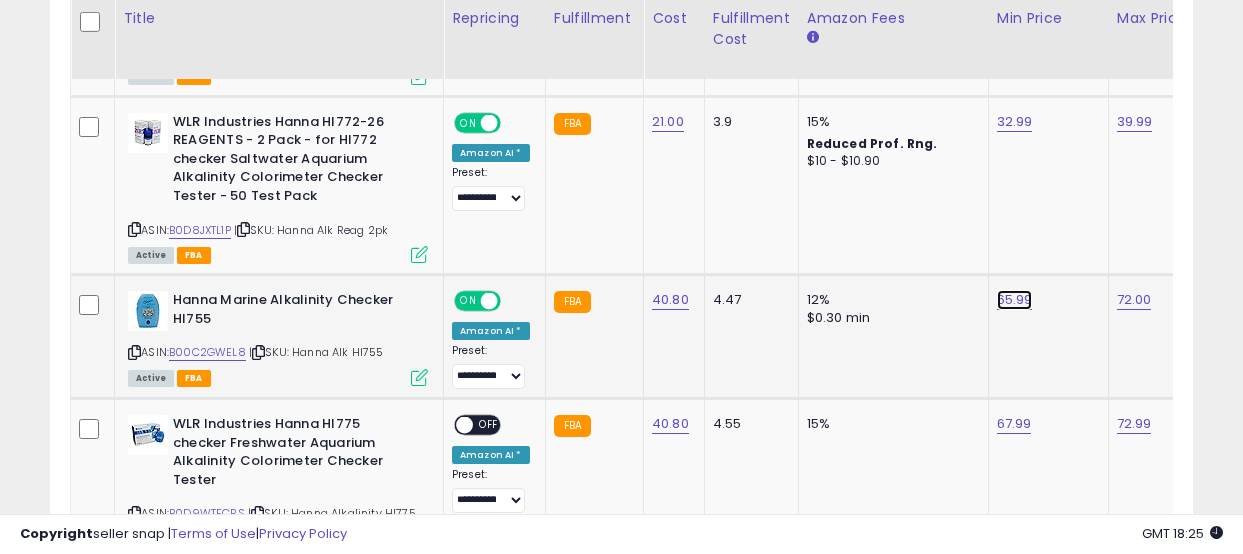 click on "65.99" at bounding box center [1016, -162] 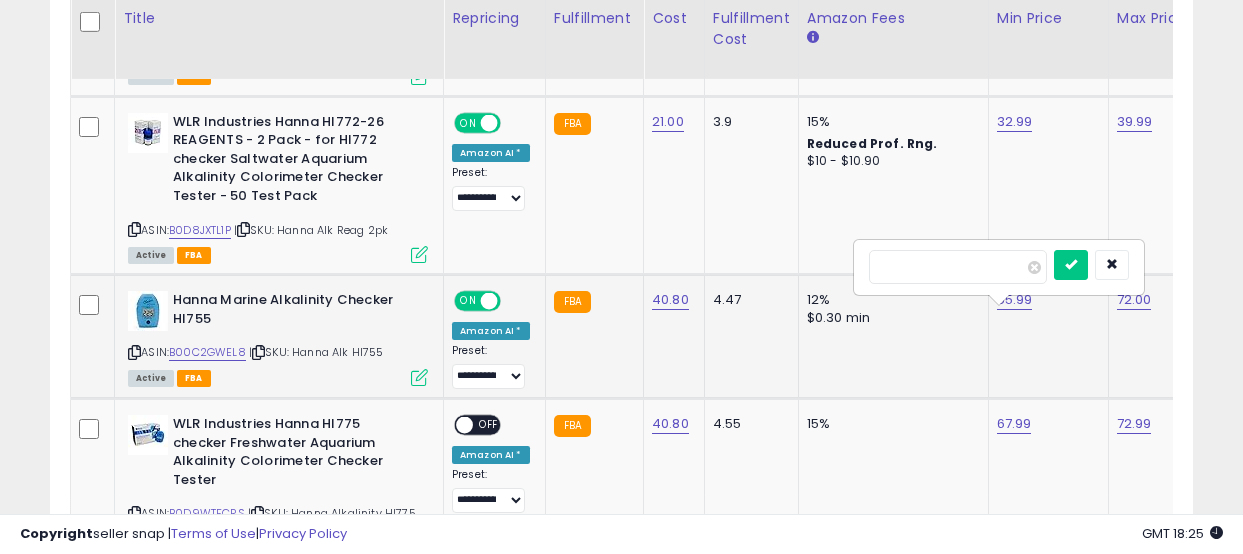 scroll, scrollTop: 0, scrollLeft: 15, axis: horizontal 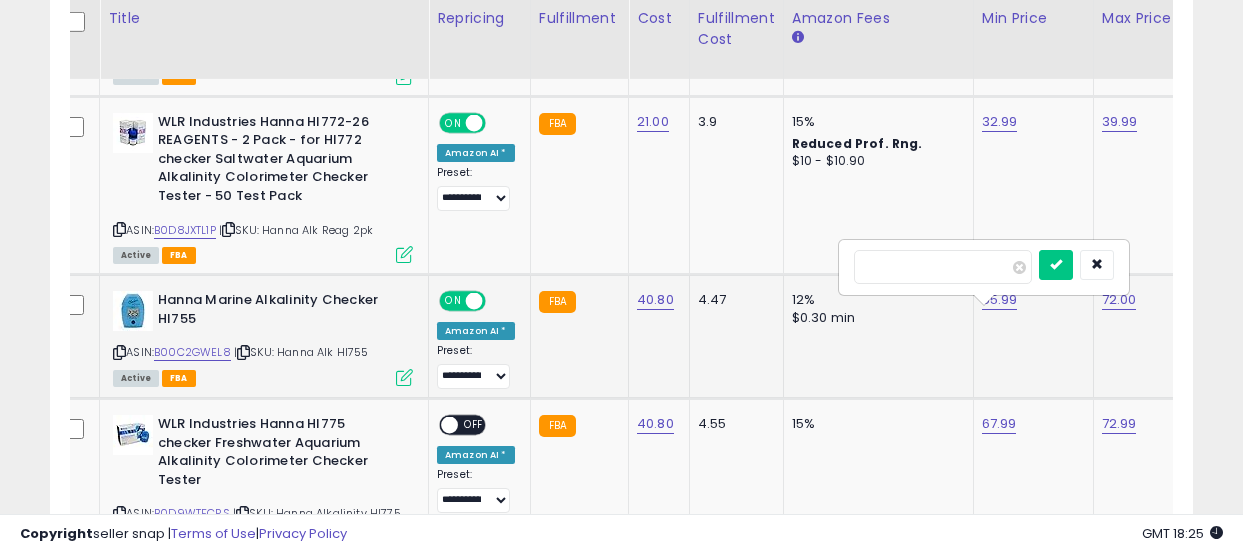 click on "*****" at bounding box center (943, 267) 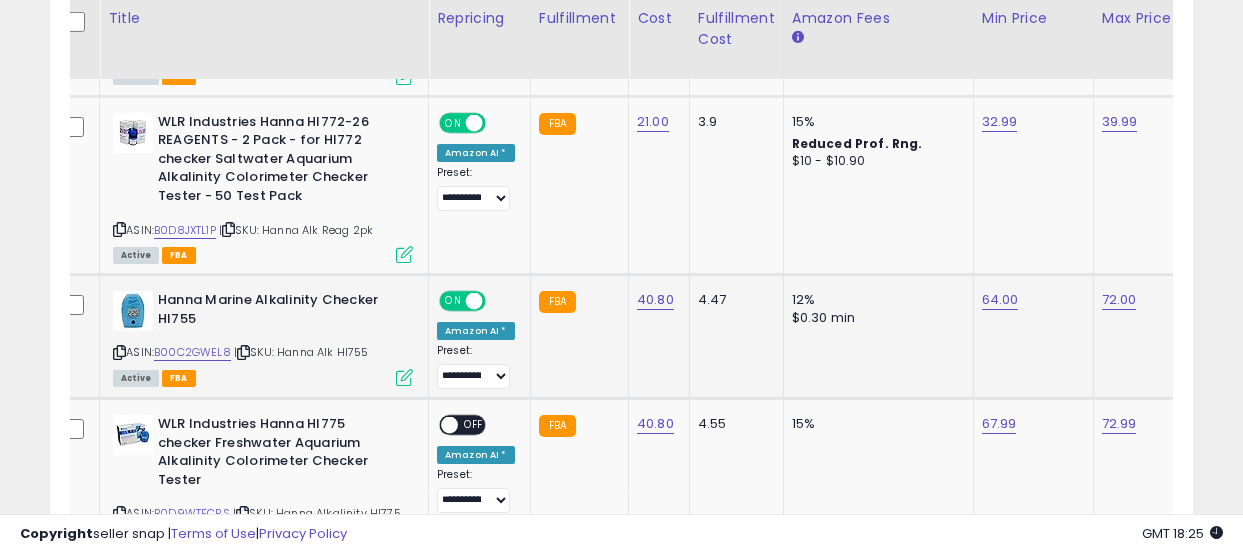 scroll, scrollTop: 0, scrollLeft: 168, axis: horizontal 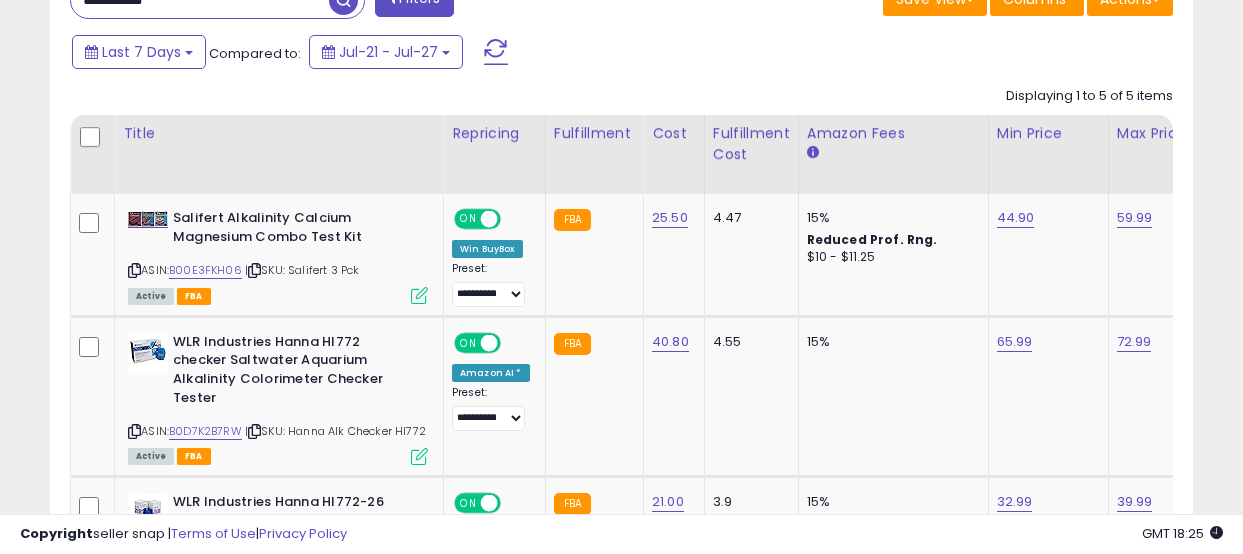 click on "**********" at bounding box center [200, 0] 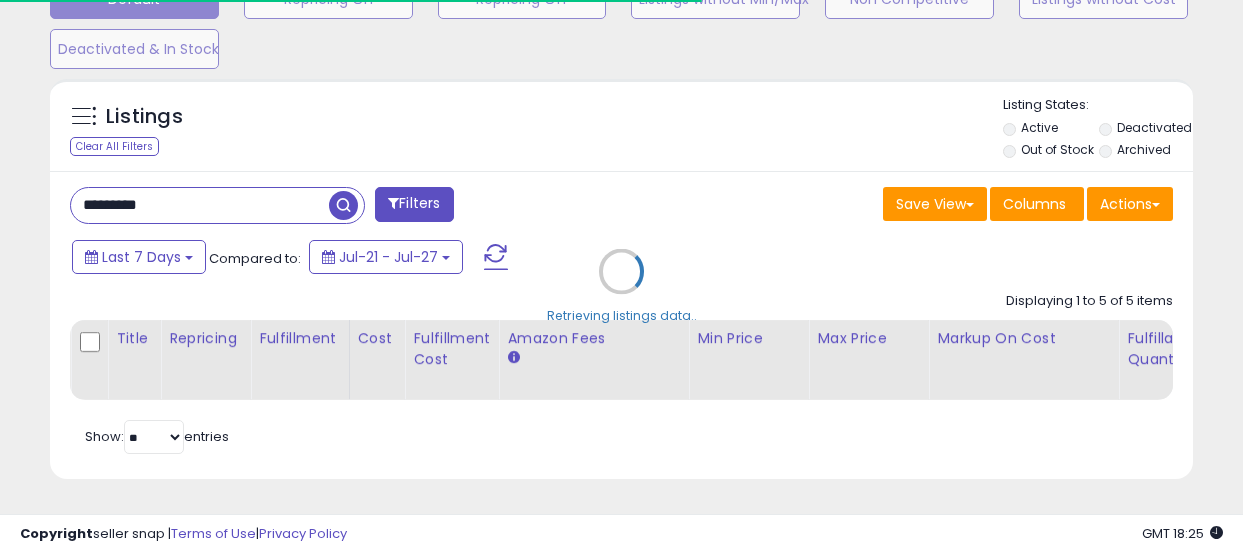 scroll, scrollTop: 845, scrollLeft: 0, axis: vertical 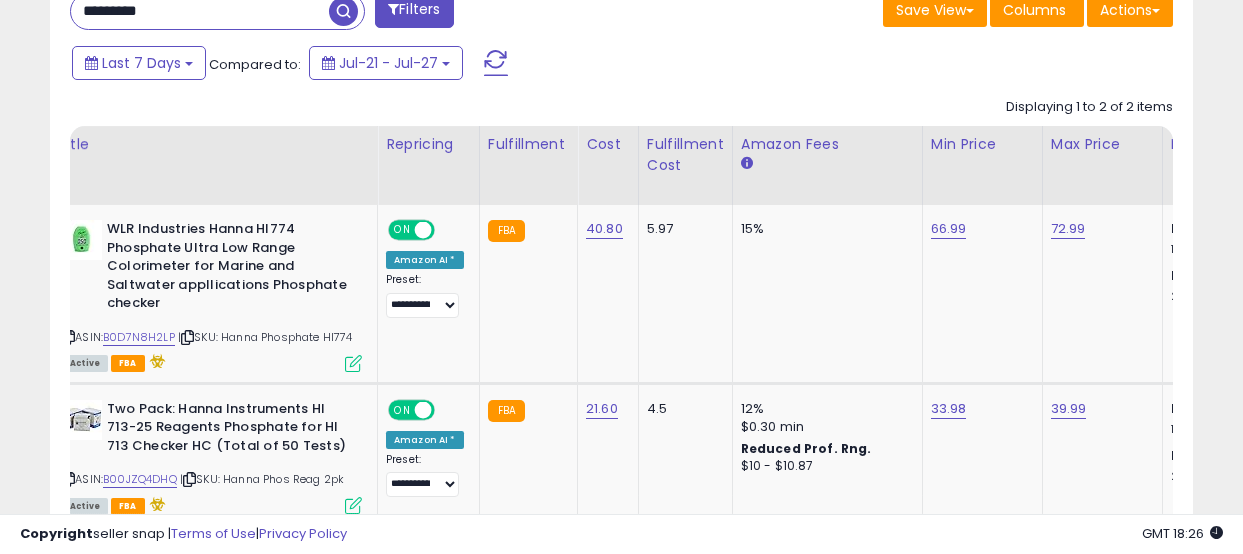 click on "*********" at bounding box center (200, 11) 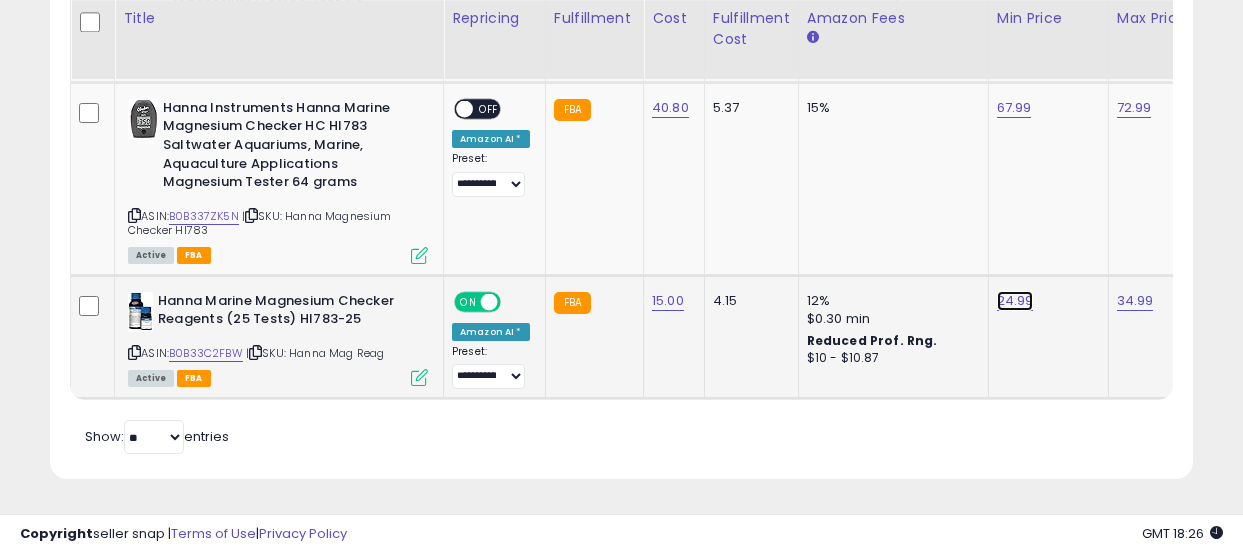click on "24.99" at bounding box center [1016, -16] 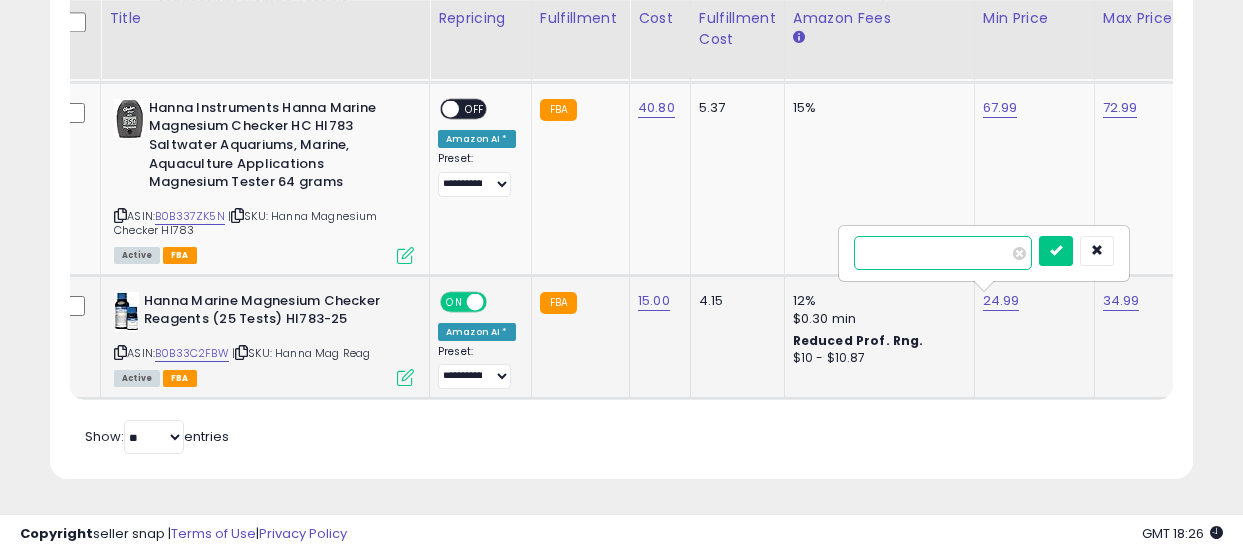 type on "*****" 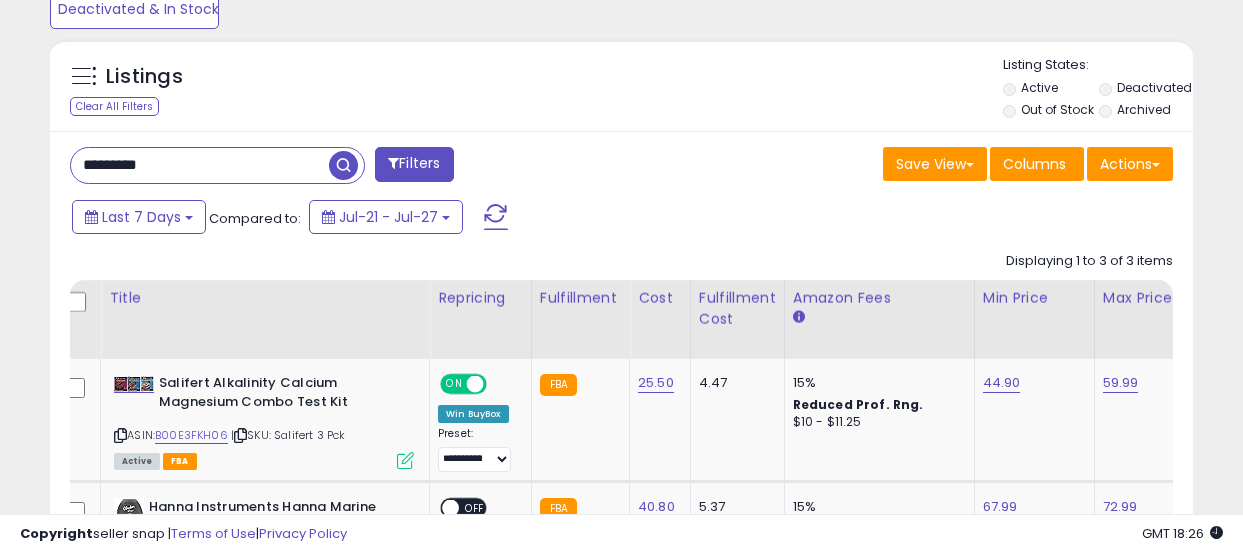 click on "*********" at bounding box center [200, 165] 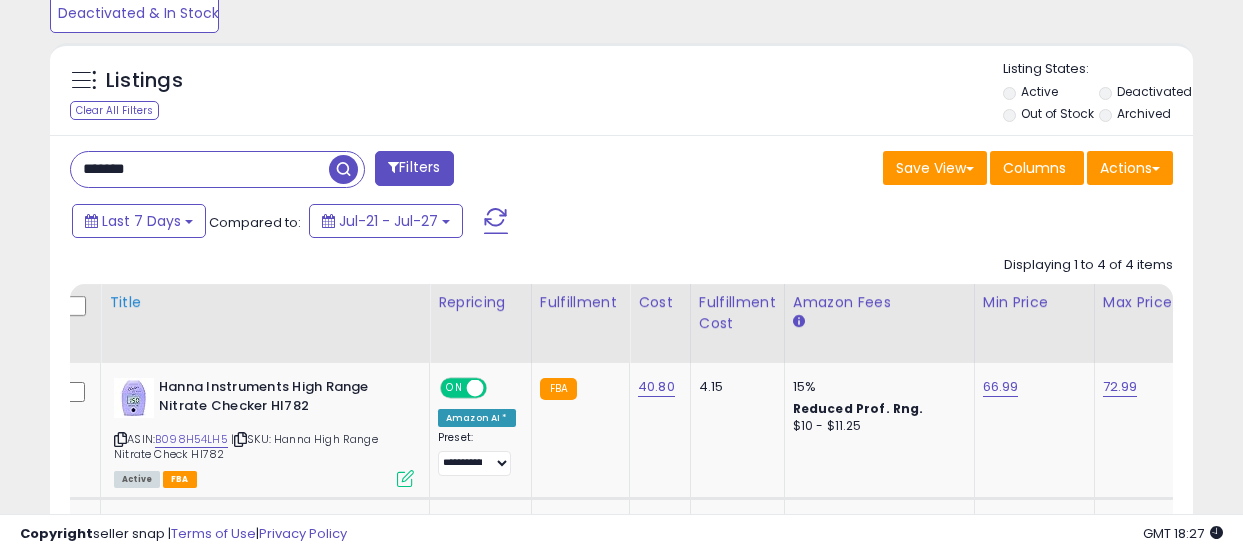 scroll, scrollTop: 615, scrollLeft: 0, axis: vertical 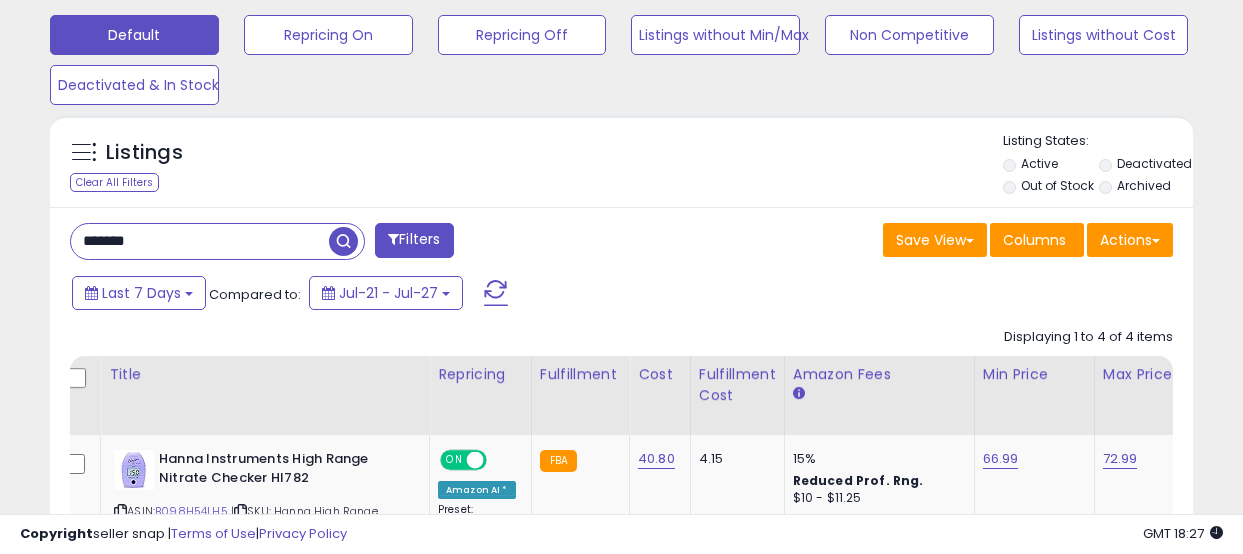 click on "*******" at bounding box center [200, 241] 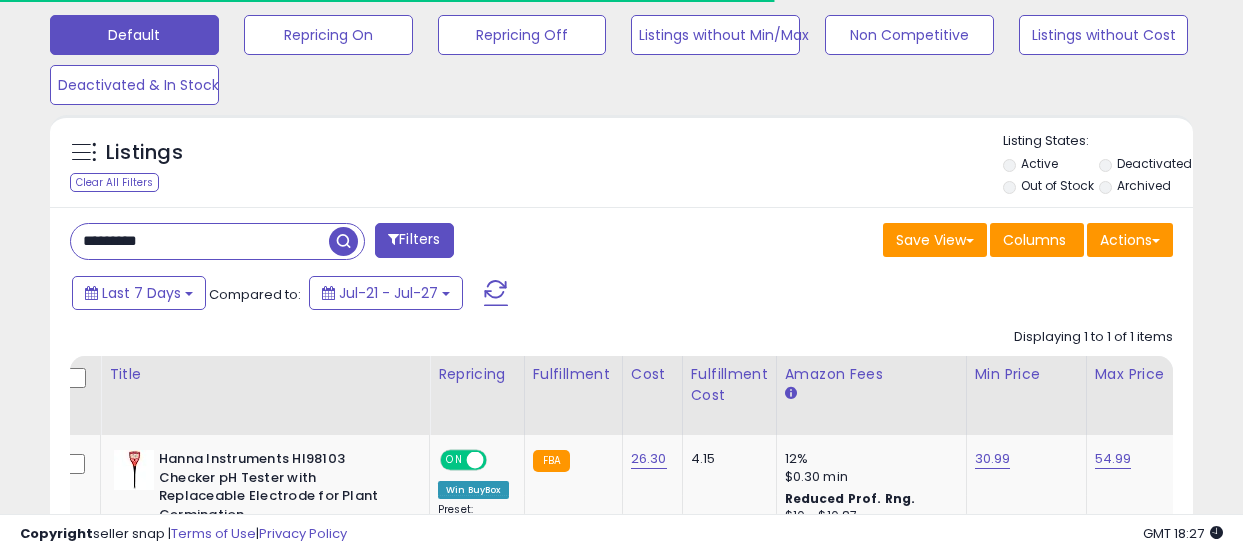 scroll, scrollTop: 734, scrollLeft: 0, axis: vertical 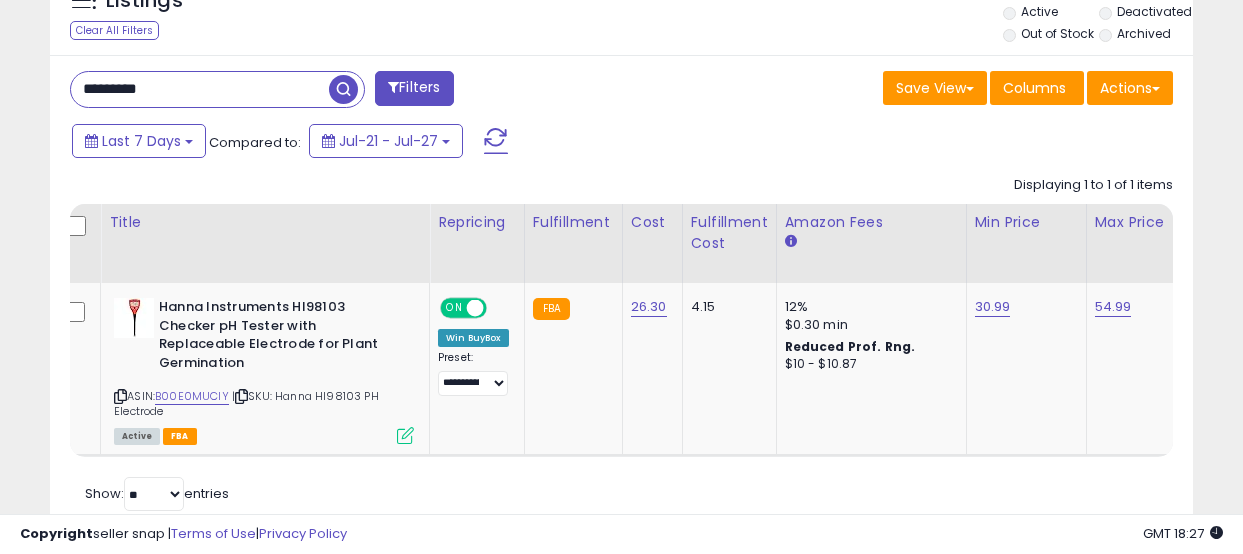 click on "*********" at bounding box center [200, 89] 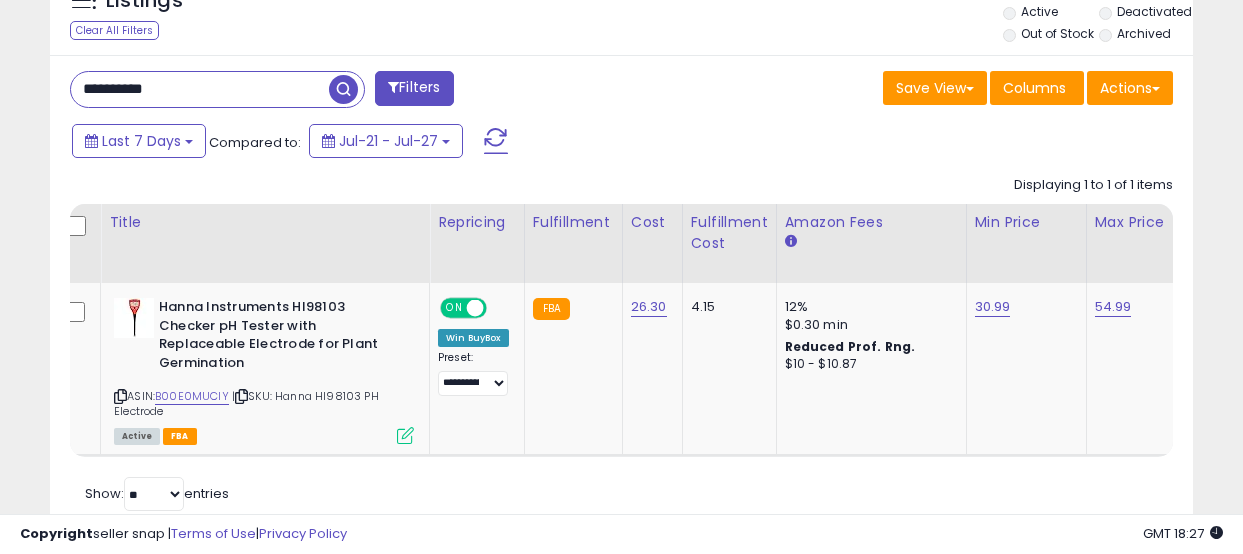 type on "**********" 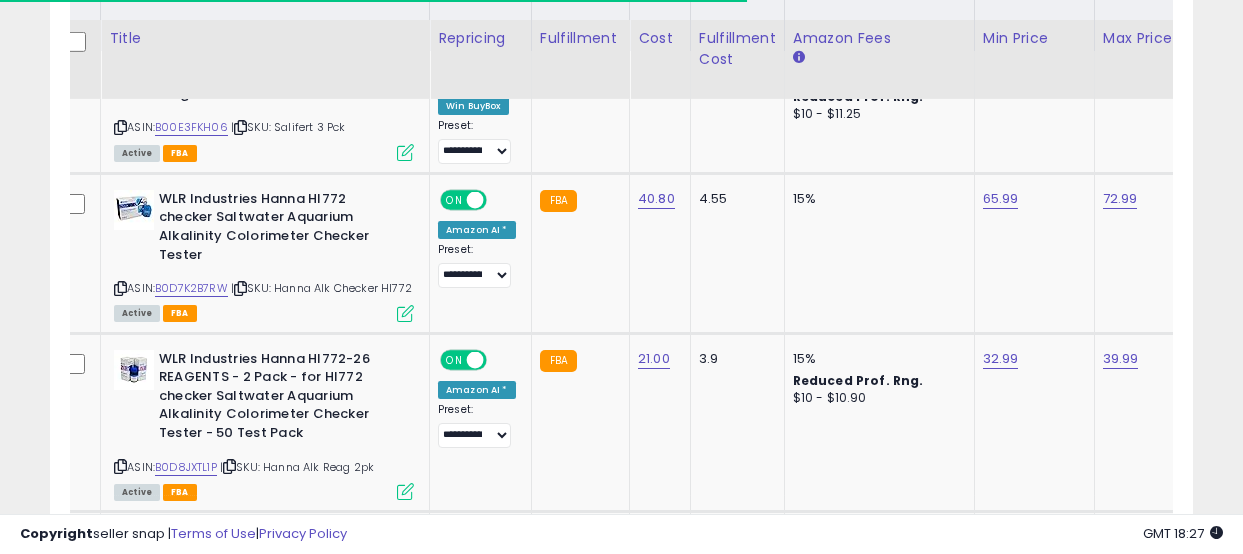 scroll, scrollTop: 1019, scrollLeft: 0, axis: vertical 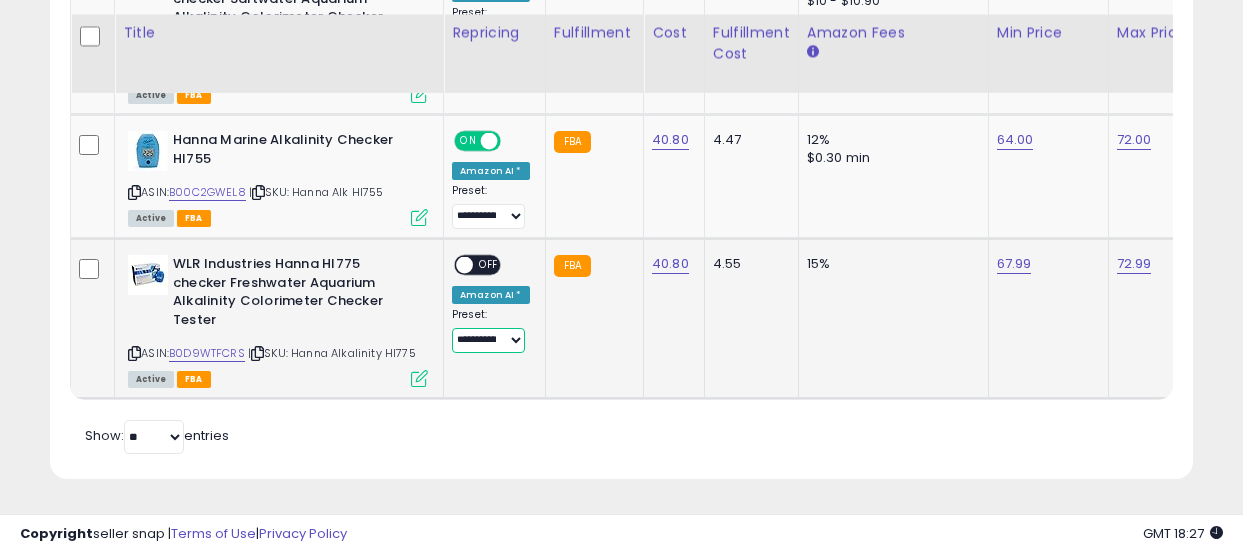 click on "**********" at bounding box center [488, 340] 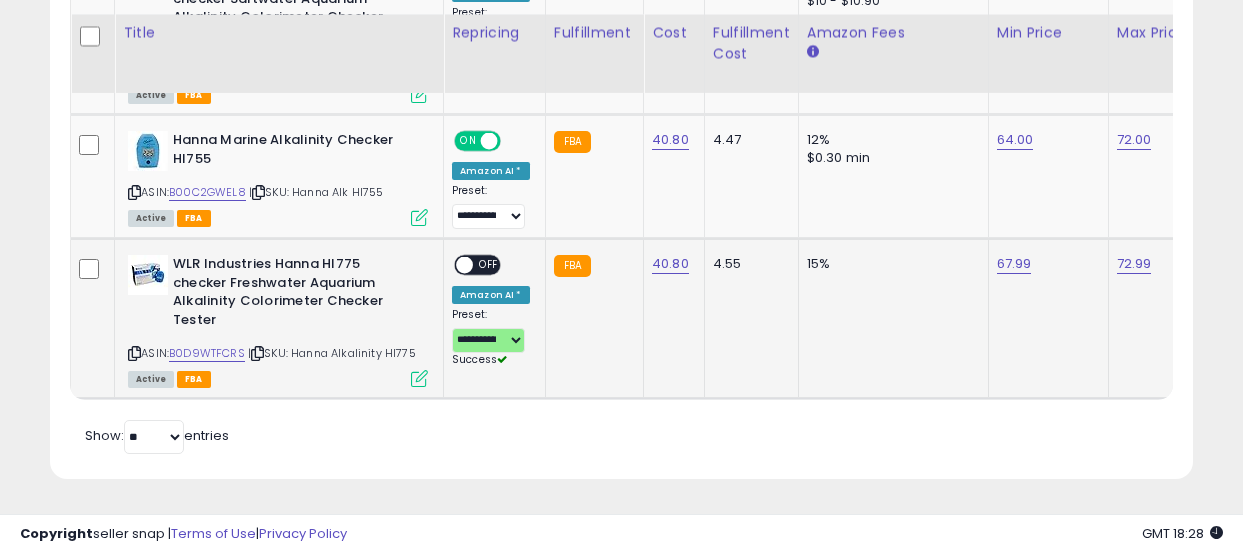 click on "OFF" at bounding box center [489, 265] 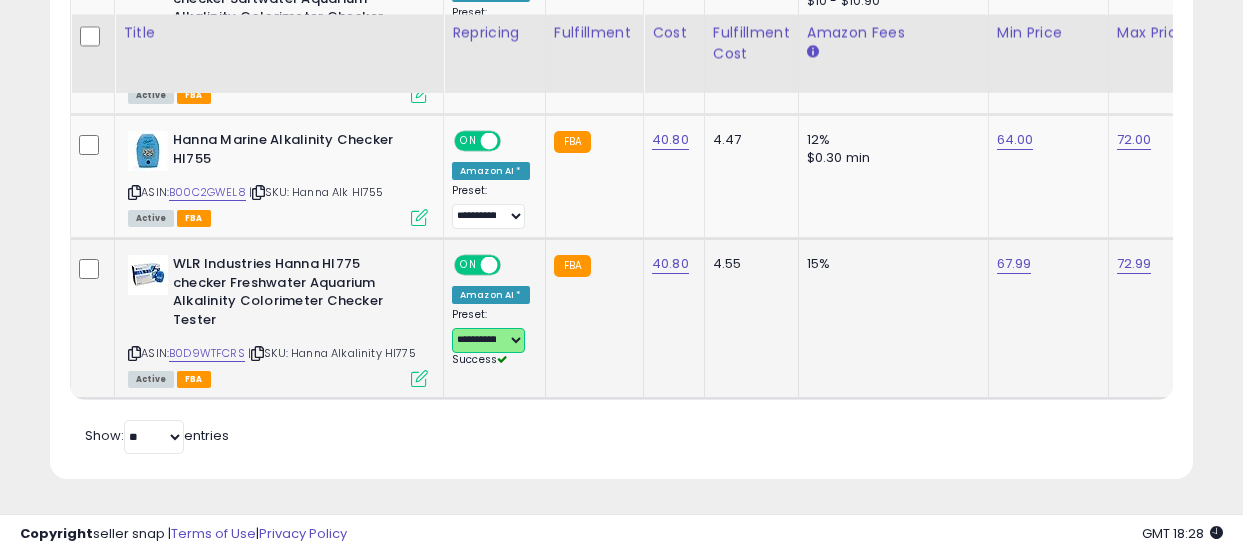 click on "**********" at bounding box center [488, 340] 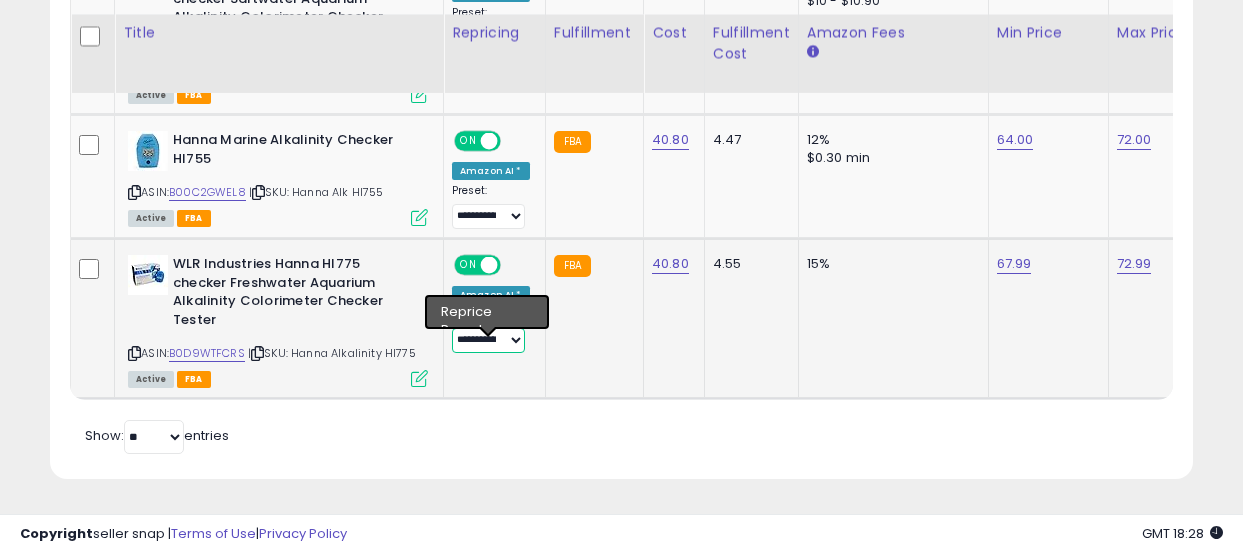 select on "**********" 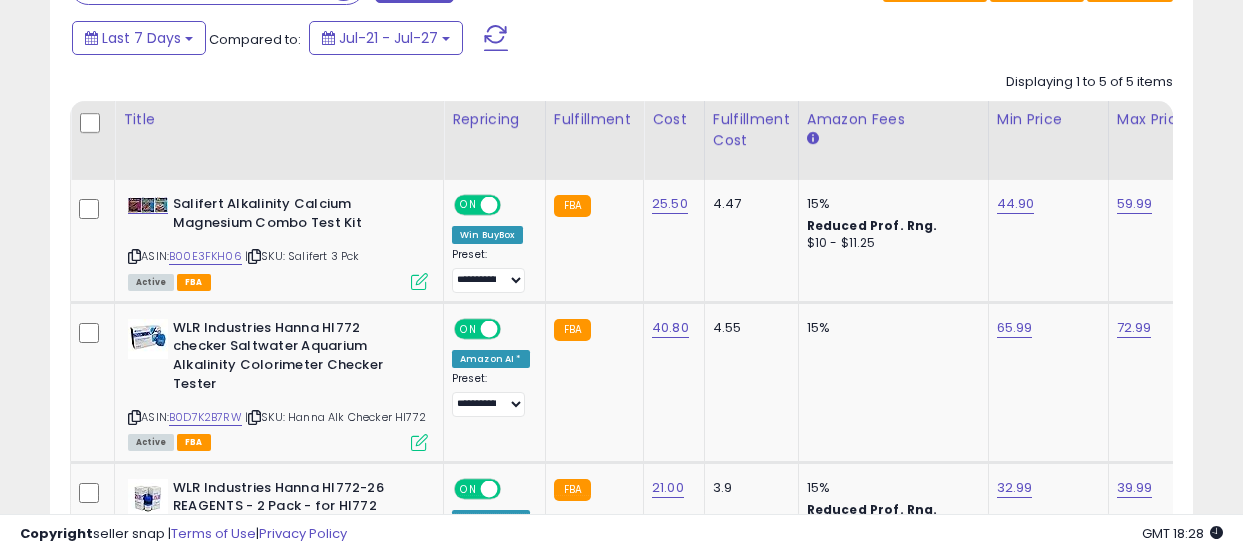scroll, scrollTop: 867, scrollLeft: 0, axis: vertical 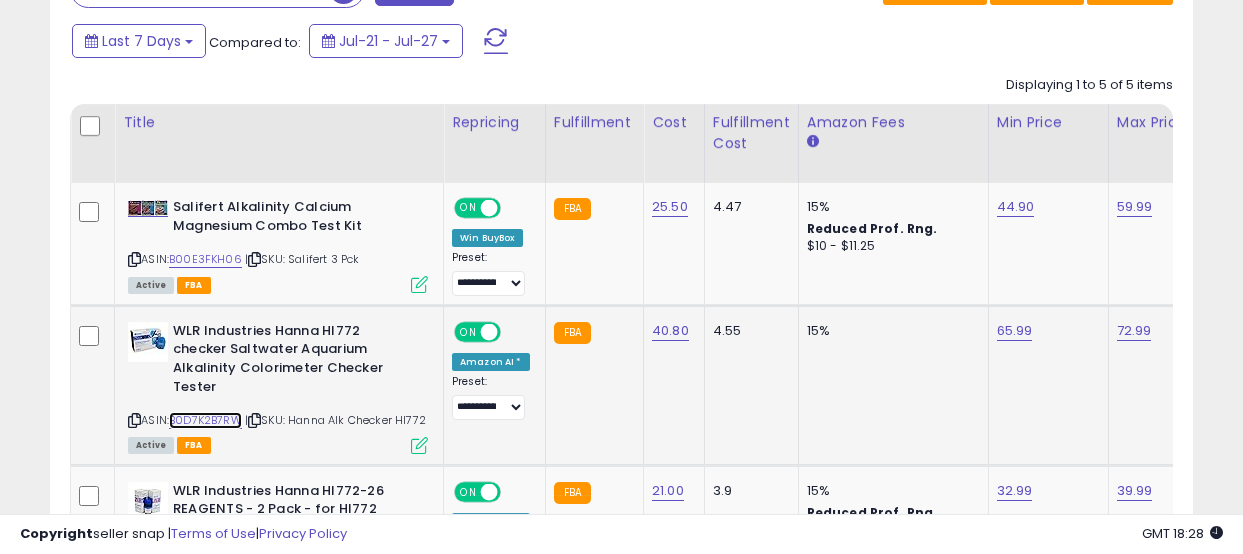 click on "B0D7K2B7RW" at bounding box center (205, 420) 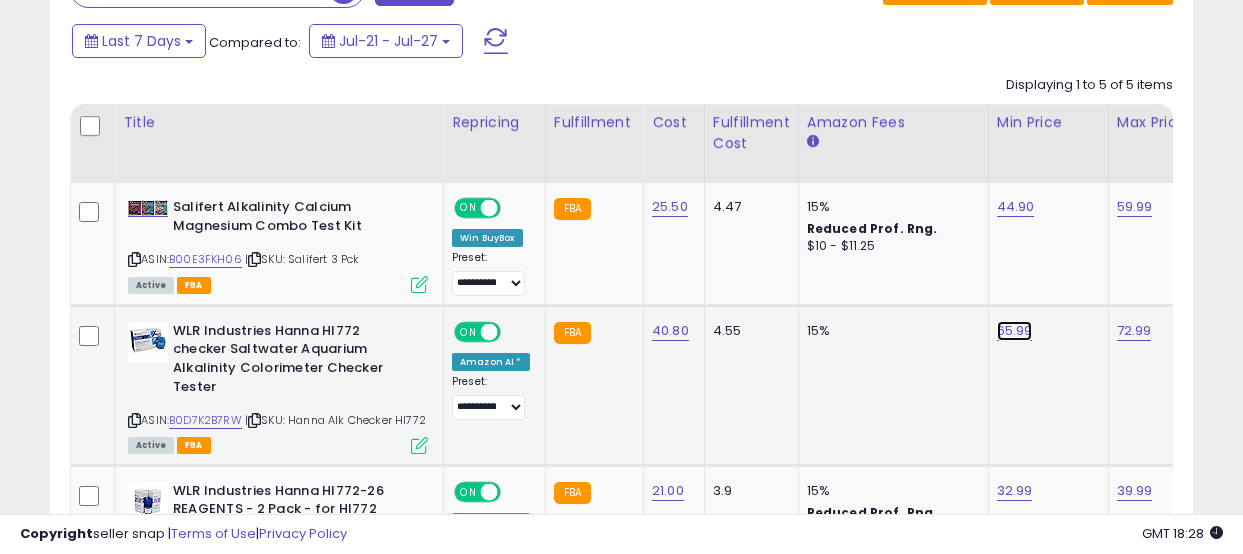 click on "65.99" at bounding box center [1016, 207] 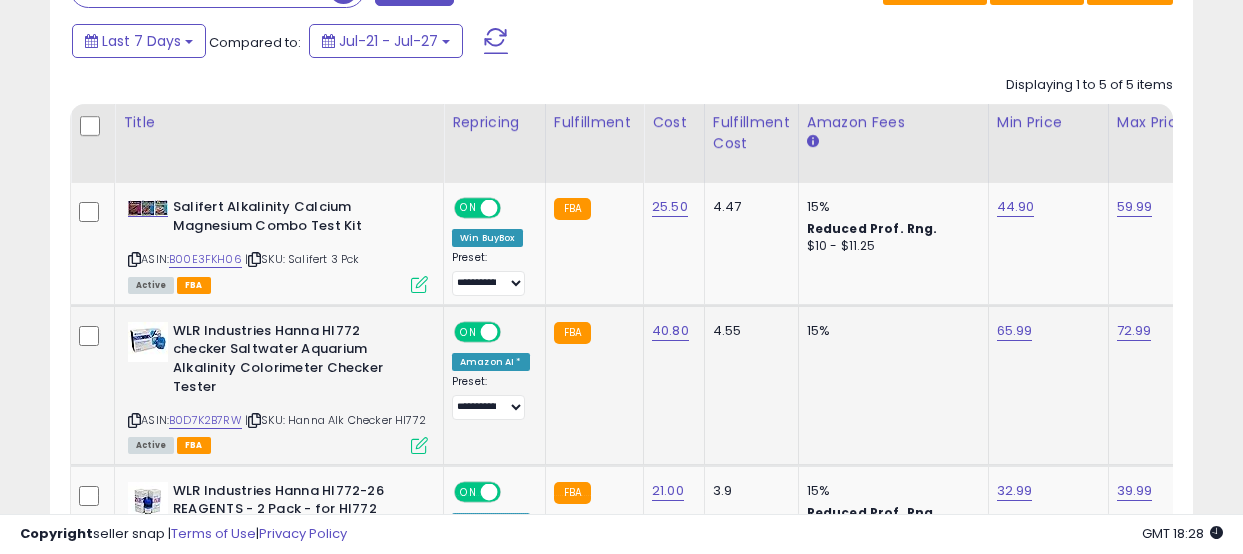 scroll, scrollTop: 0, scrollLeft: 15, axis: horizontal 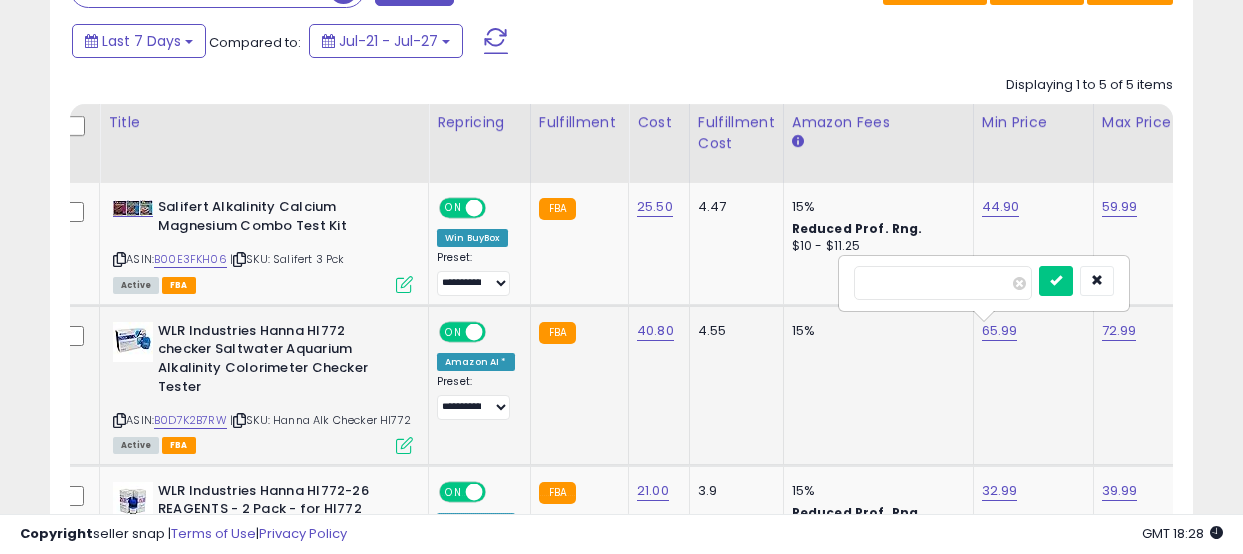 drag, startPoint x: 881, startPoint y: 285, endPoint x: 851, endPoint y: 285, distance: 30 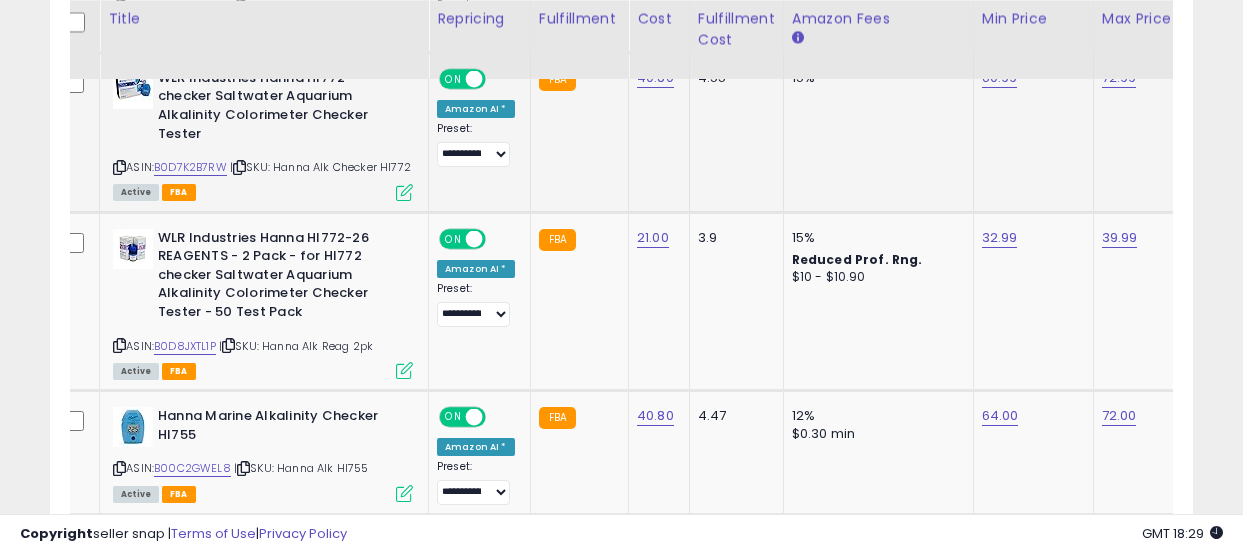 scroll, scrollTop: 1121, scrollLeft: 0, axis: vertical 